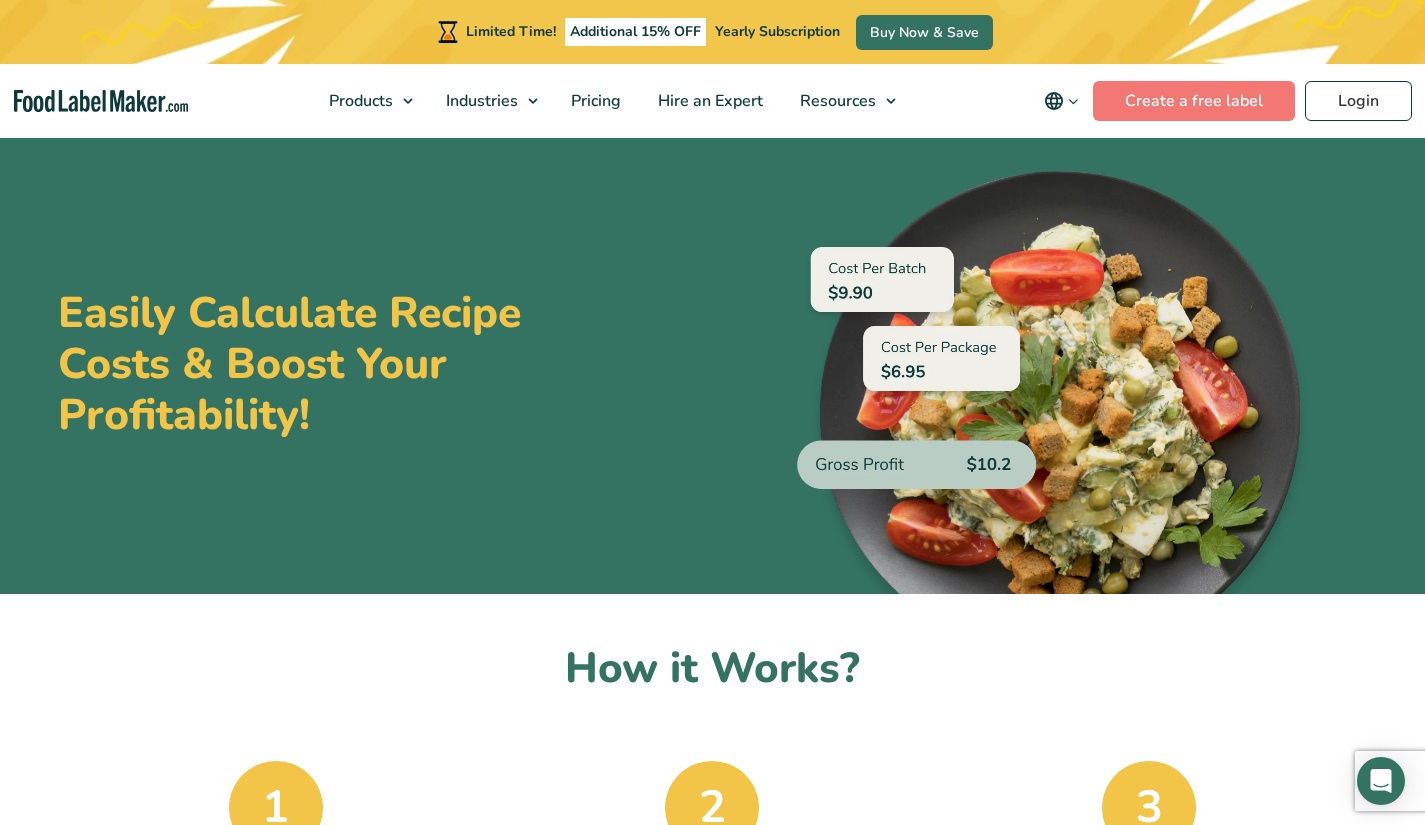 scroll, scrollTop: 0, scrollLeft: 0, axis: both 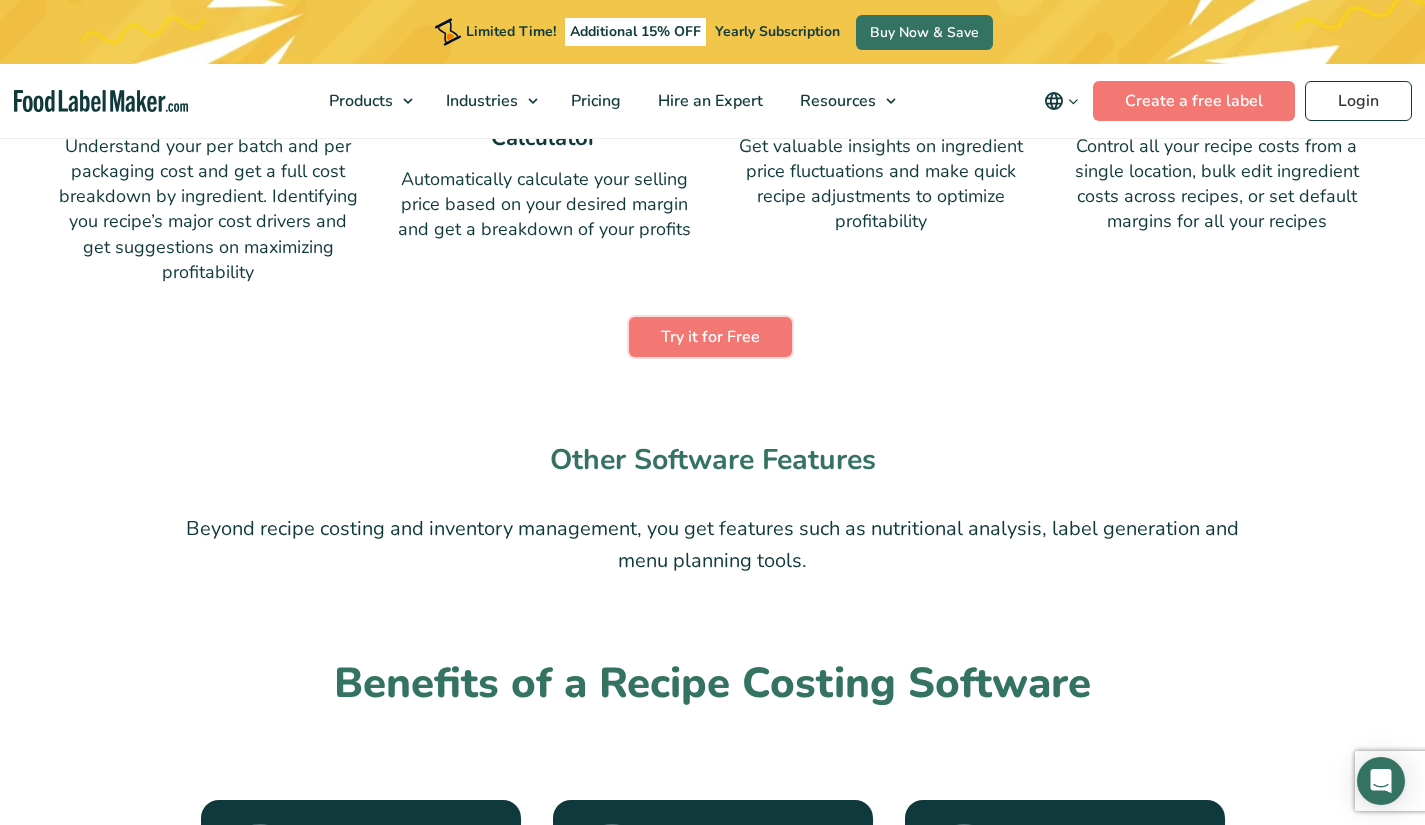 click on "Try it for Free" at bounding box center [710, 337] 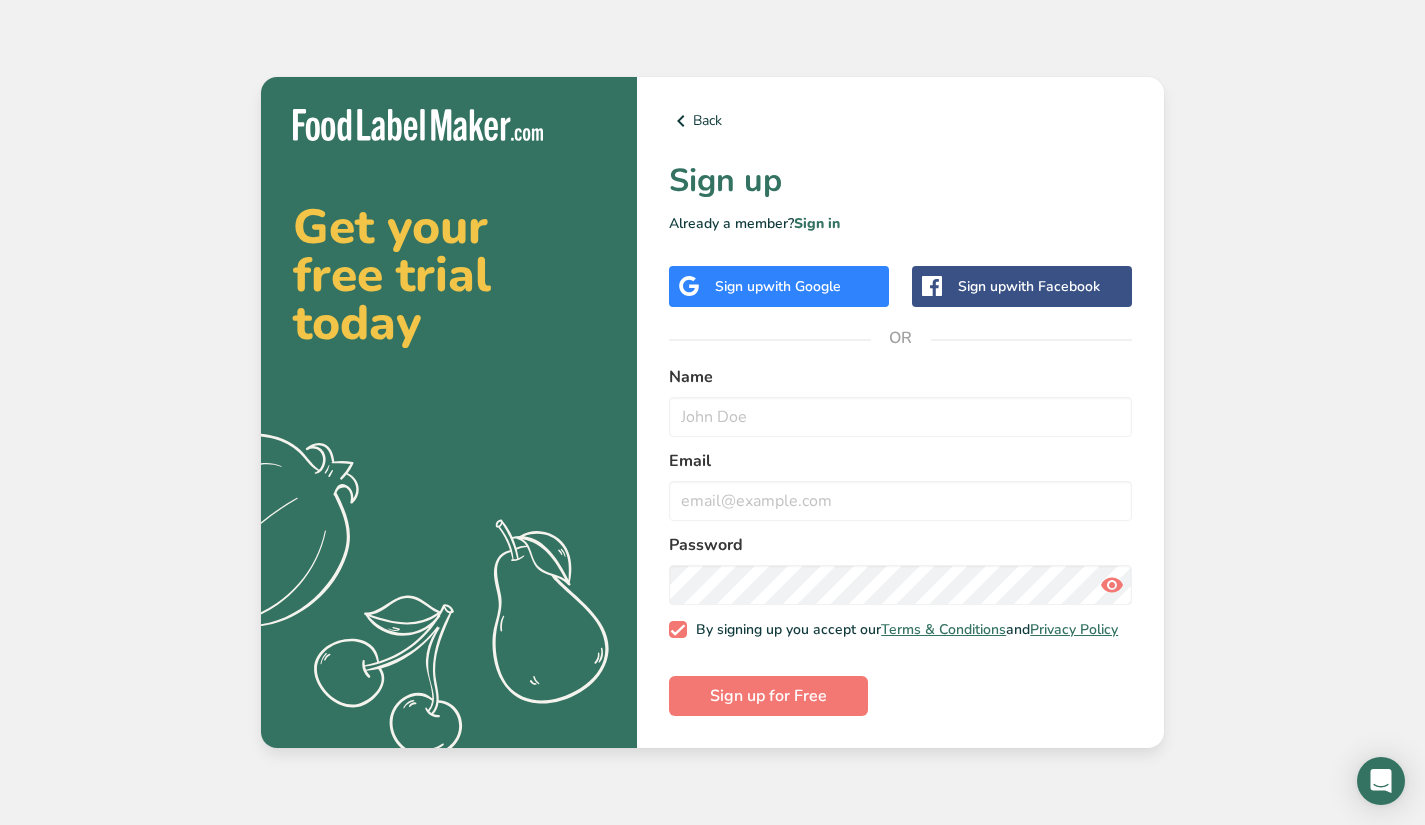 scroll, scrollTop: 0, scrollLeft: 0, axis: both 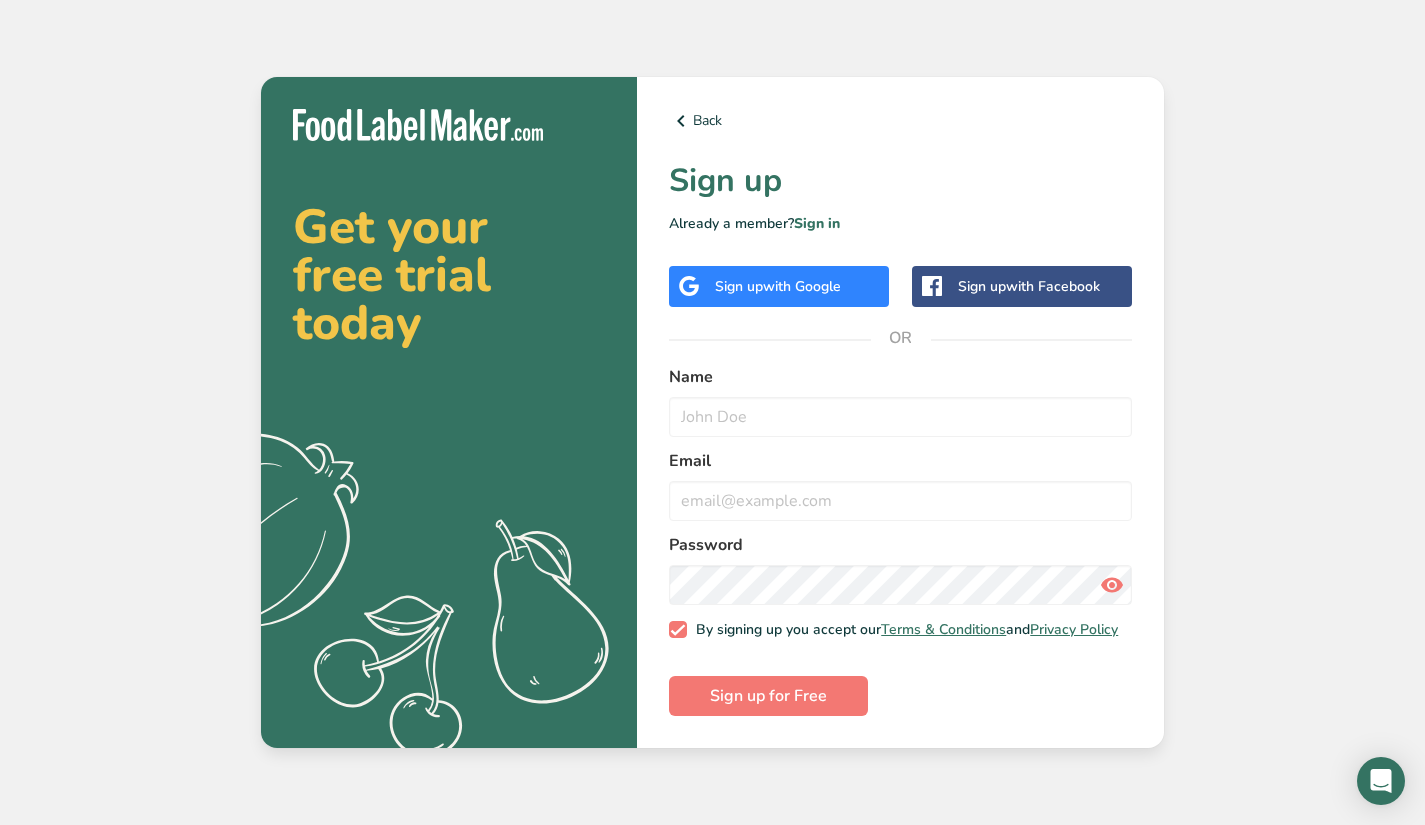click on "with Google" at bounding box center [802, 286] 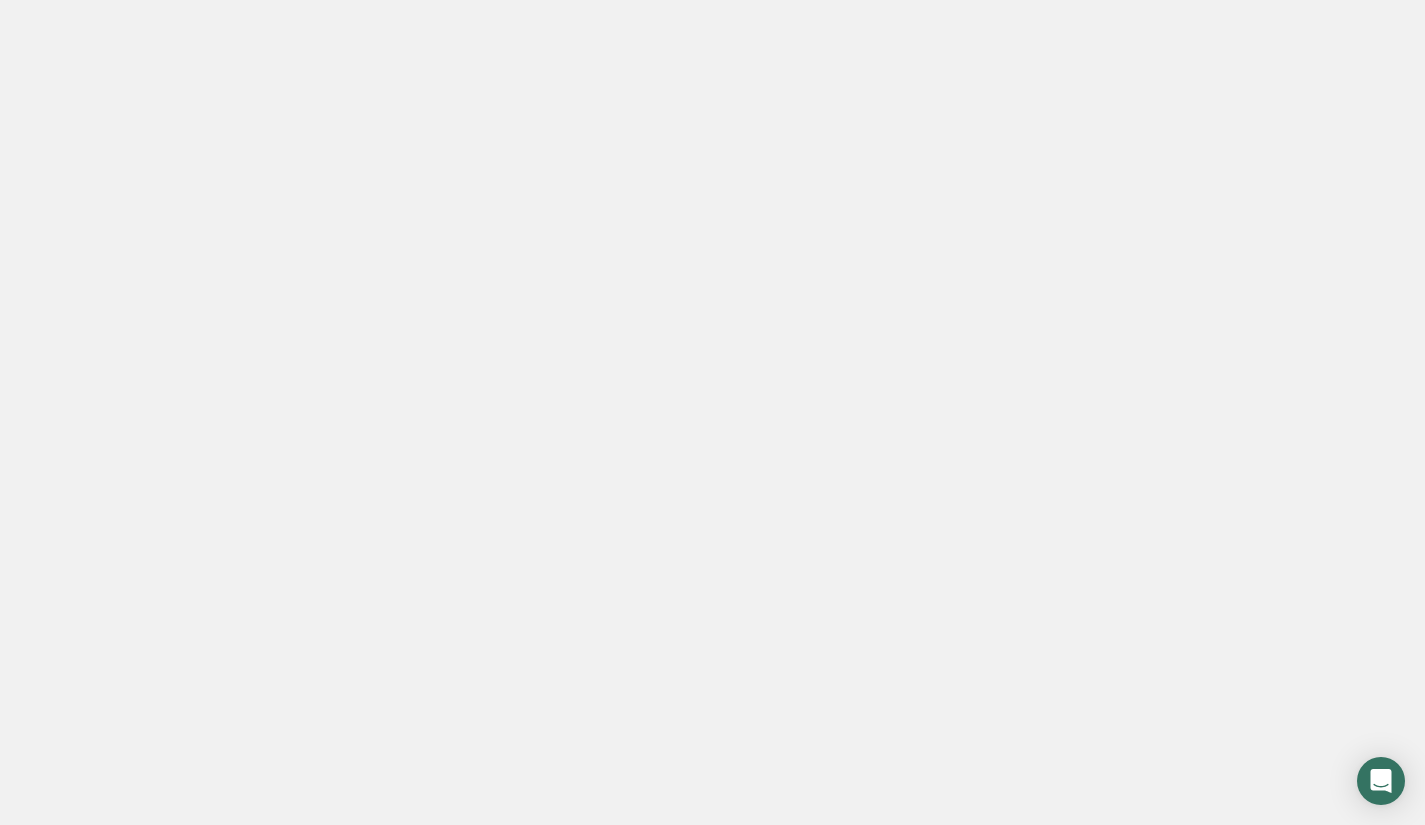 scroll, scrollTop: 0, scrollLeft: 0, axis: both 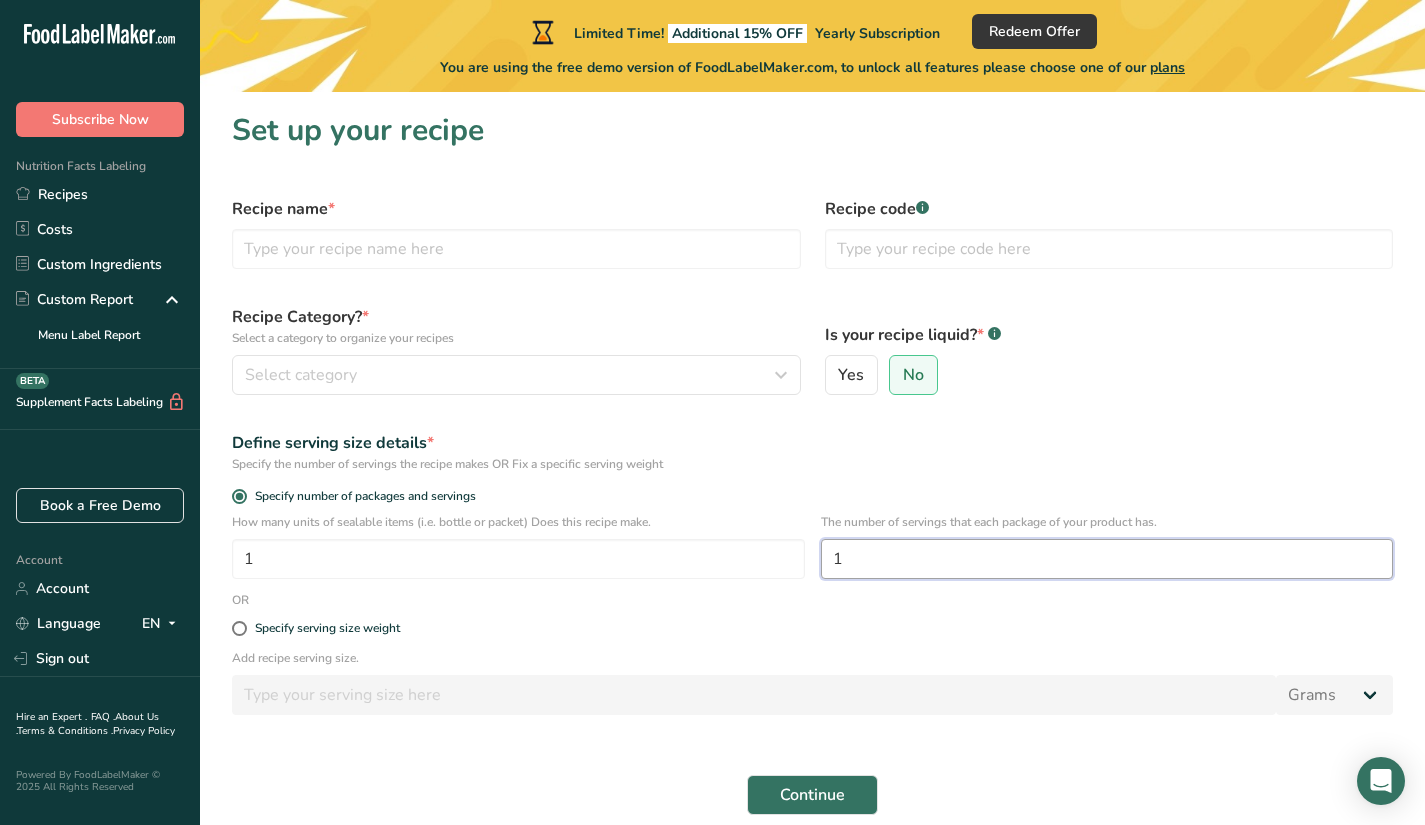 click on "1" at bounding box center [1107, 559] 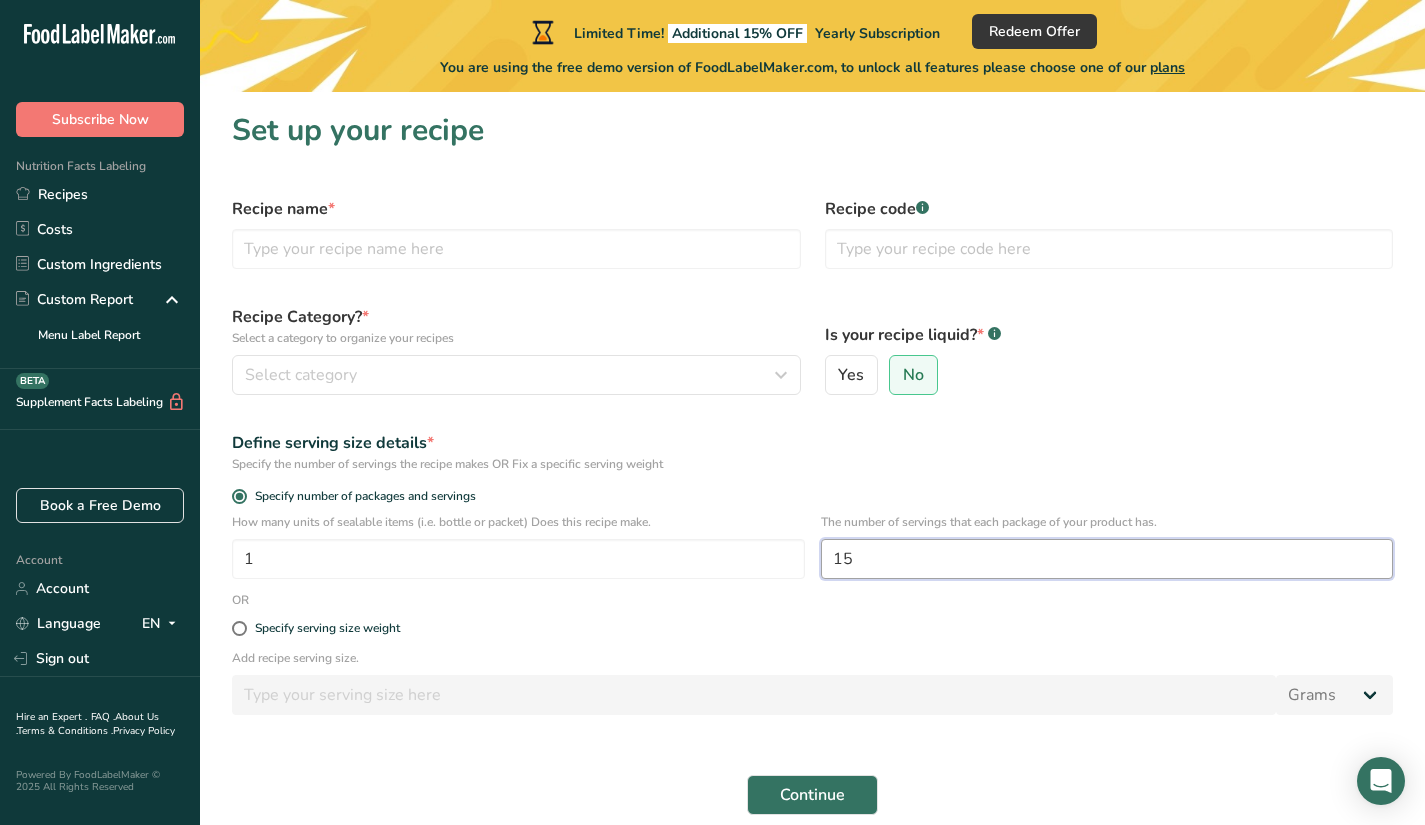 type on "15" 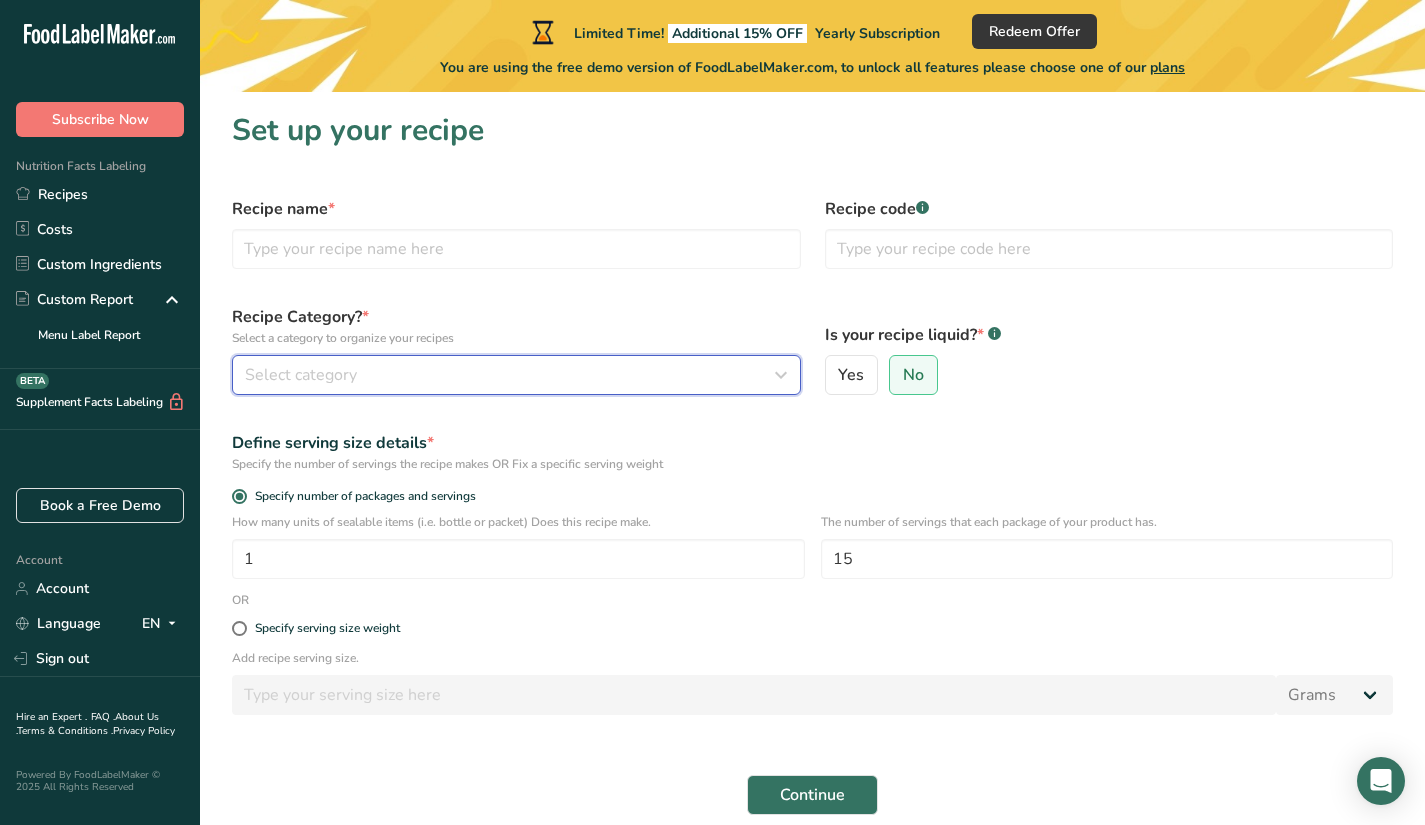 click on "Select category" at bounding box center (510, 375) 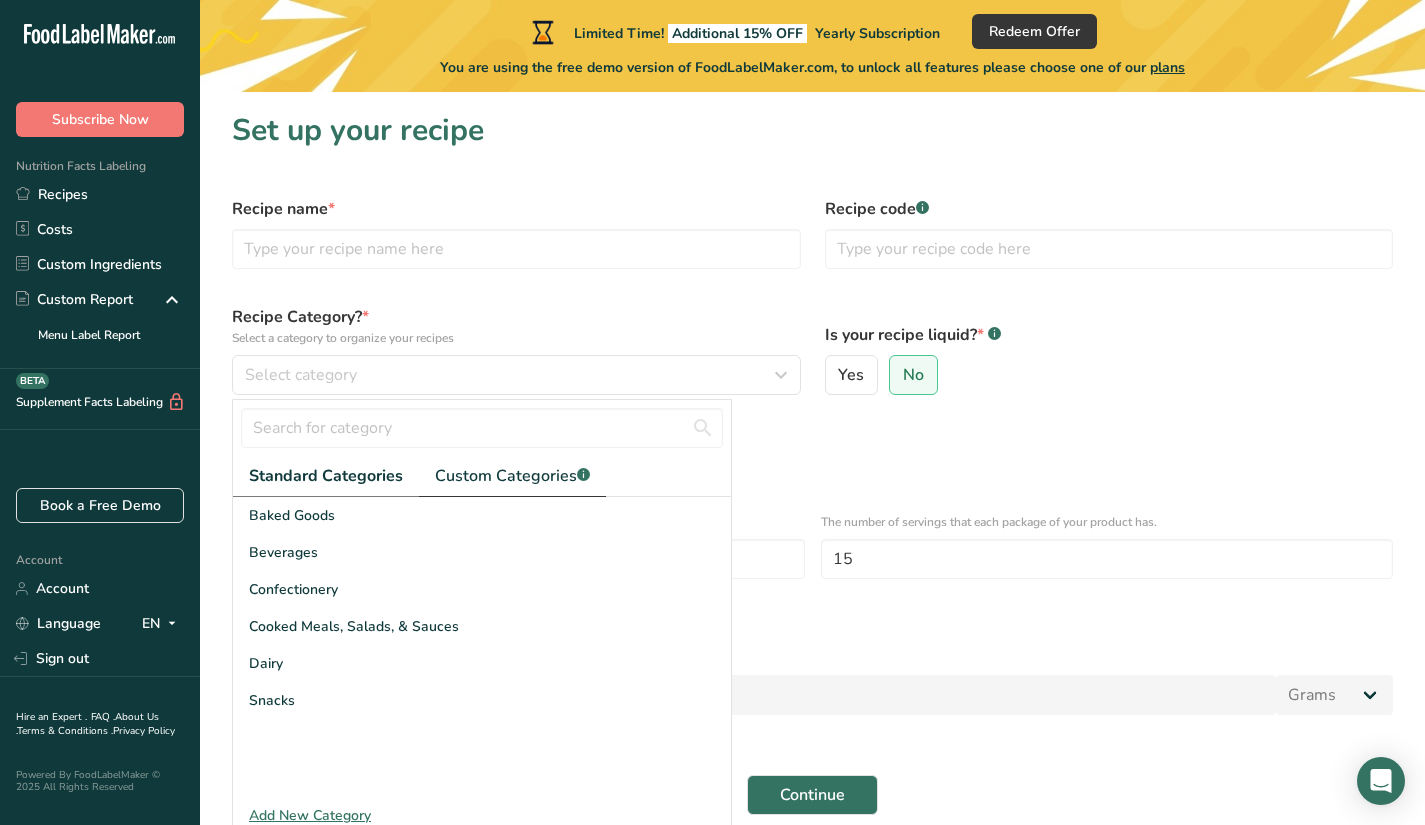 click on "Custom Categories
.a-a{fill:#347362;}.b-a{fill:#fff;}" at bounding box center (512, 476) 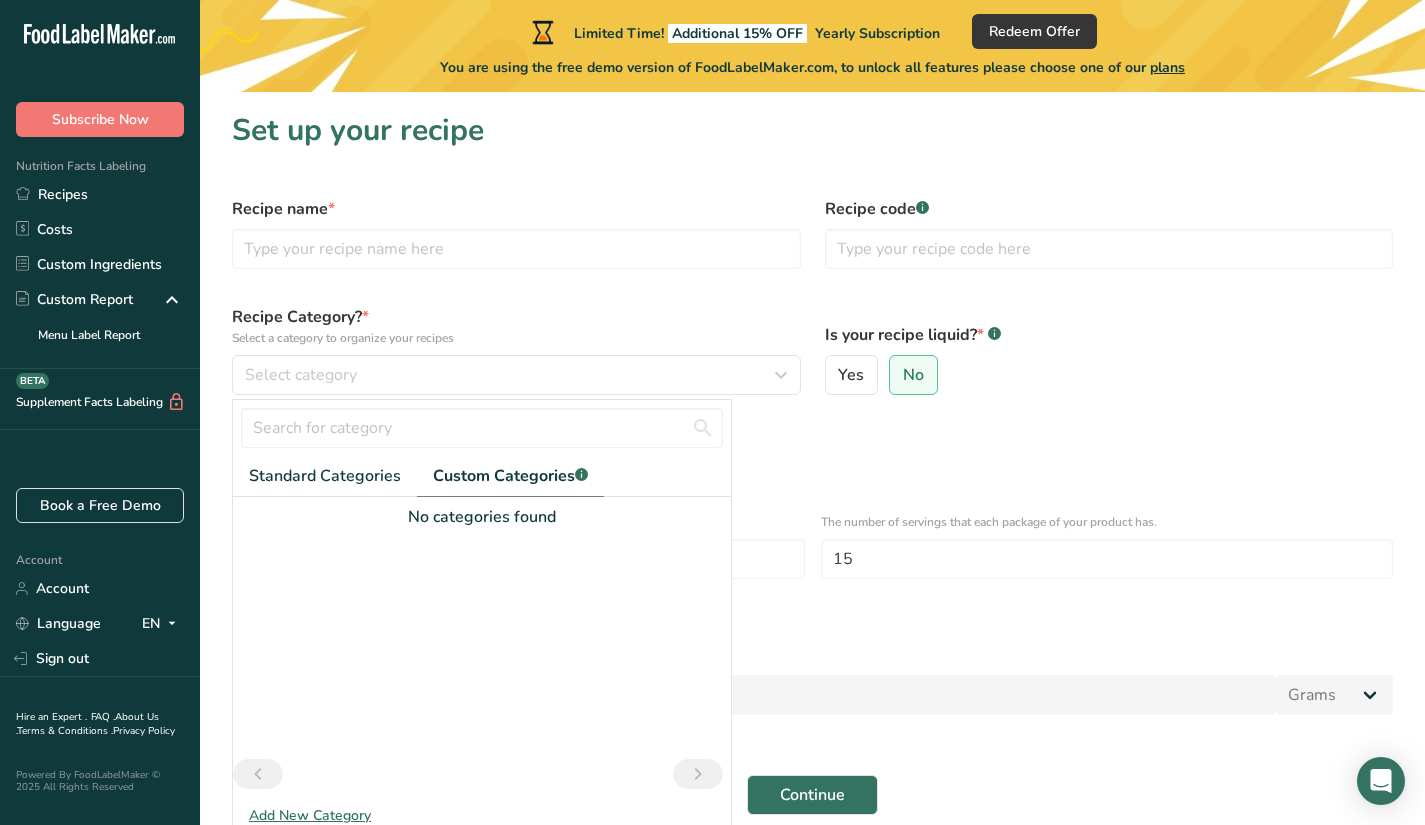 click at bounding box center (482, 644) 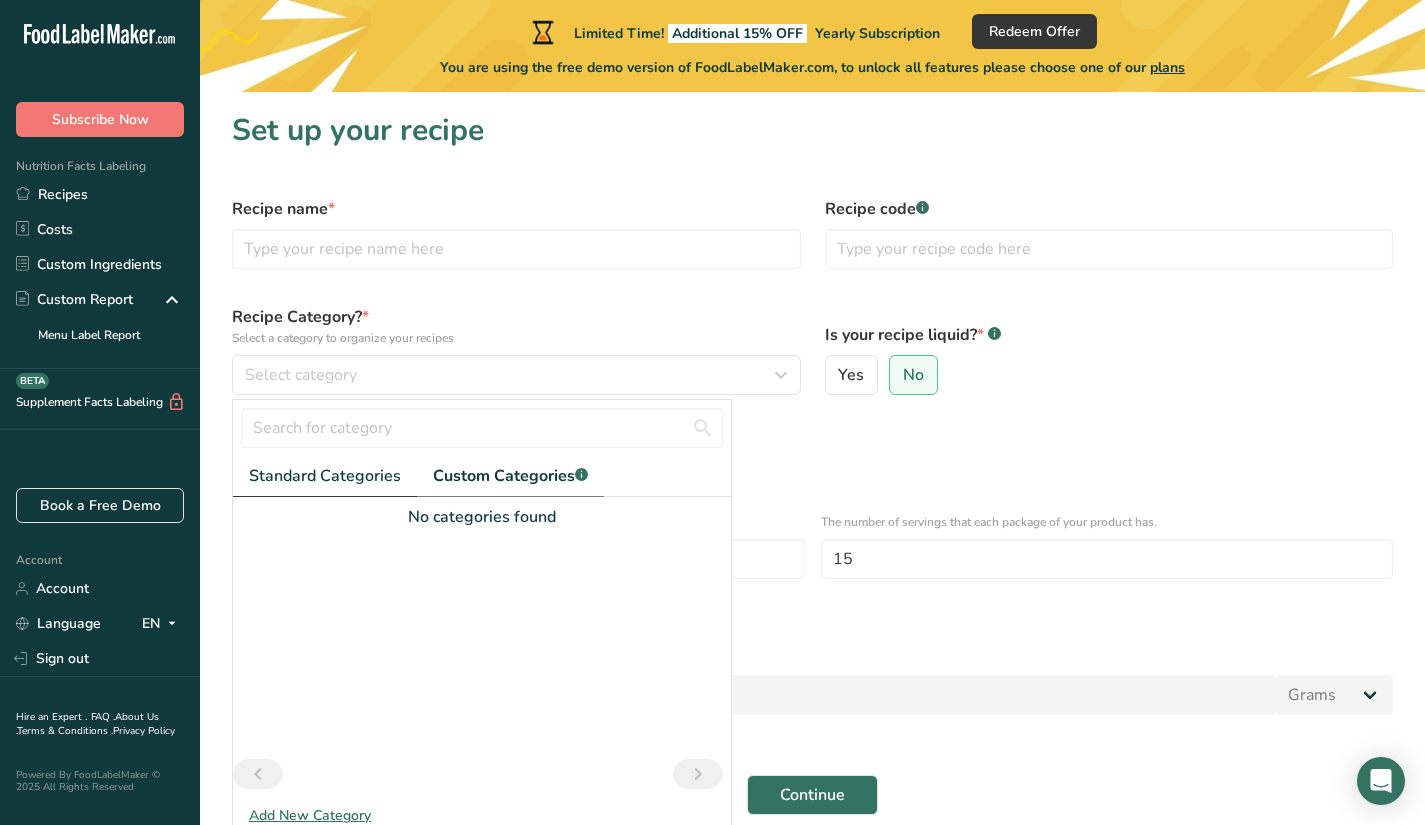 click on "Standard Categories" at bounding box center [325, 476] 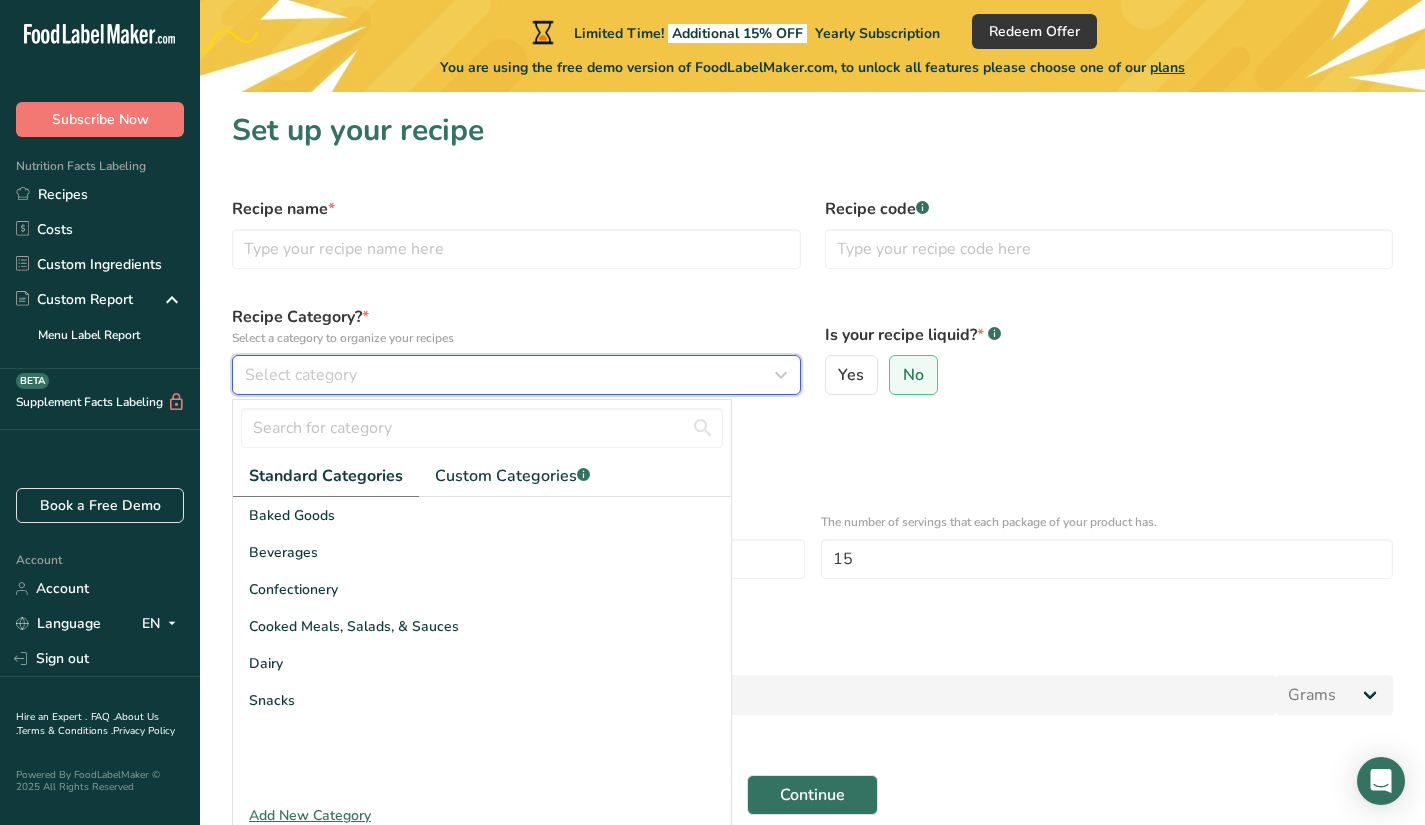 click on "Select category" at bounding box center (301, 375) 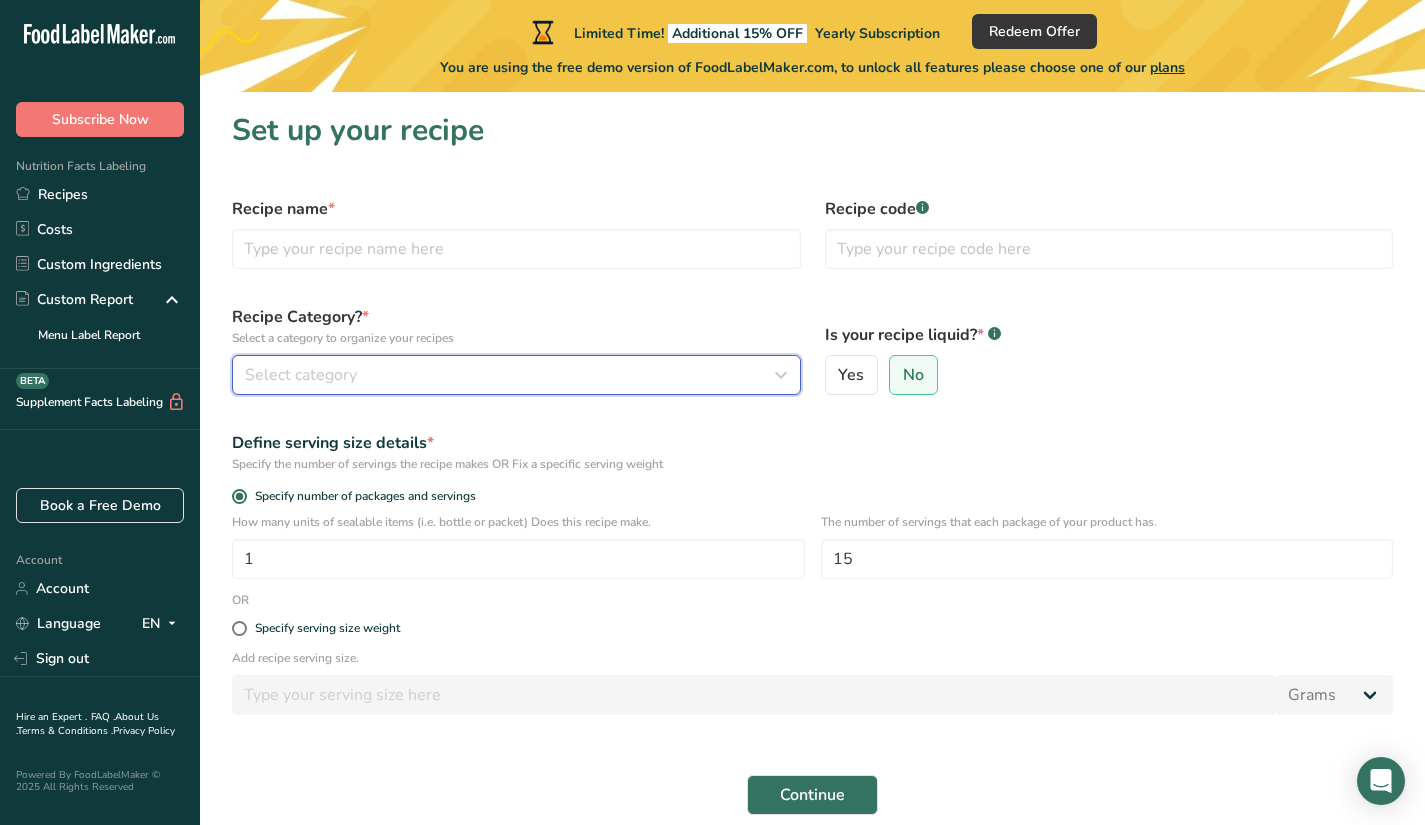 click at bounding box center (781, 375) 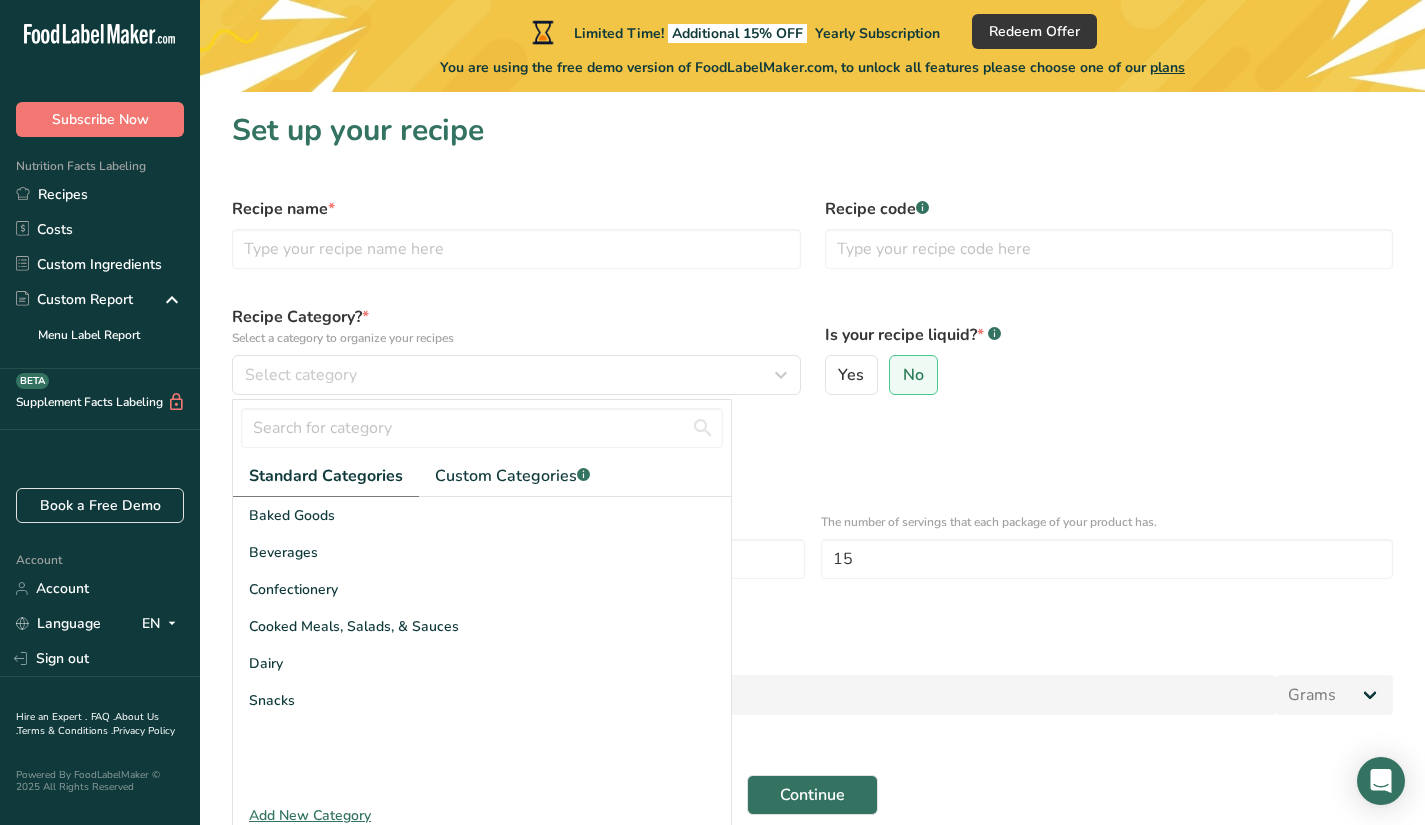 click on "Dairy" at bounding box center (482, 663) 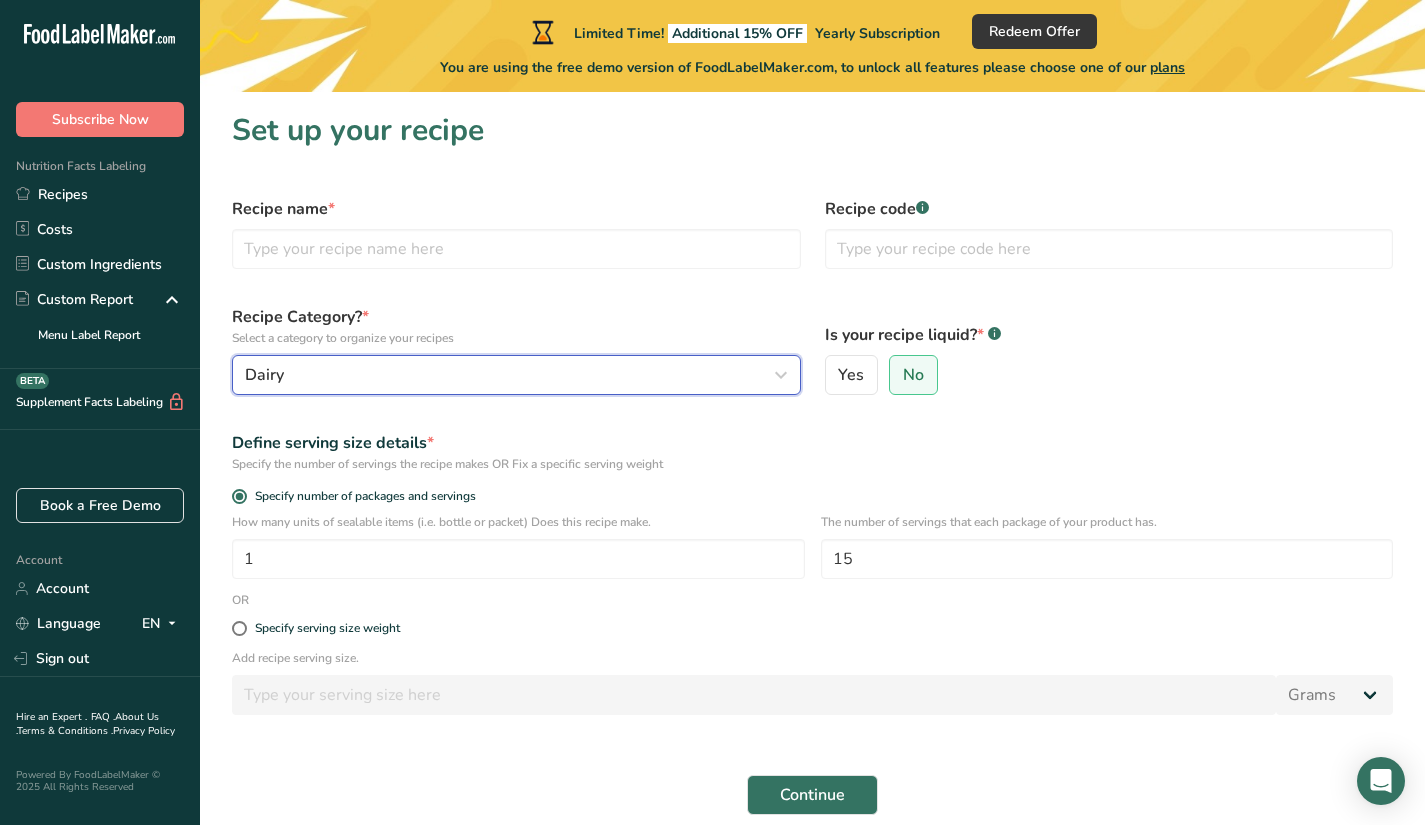click at bounding box center [781, 375] 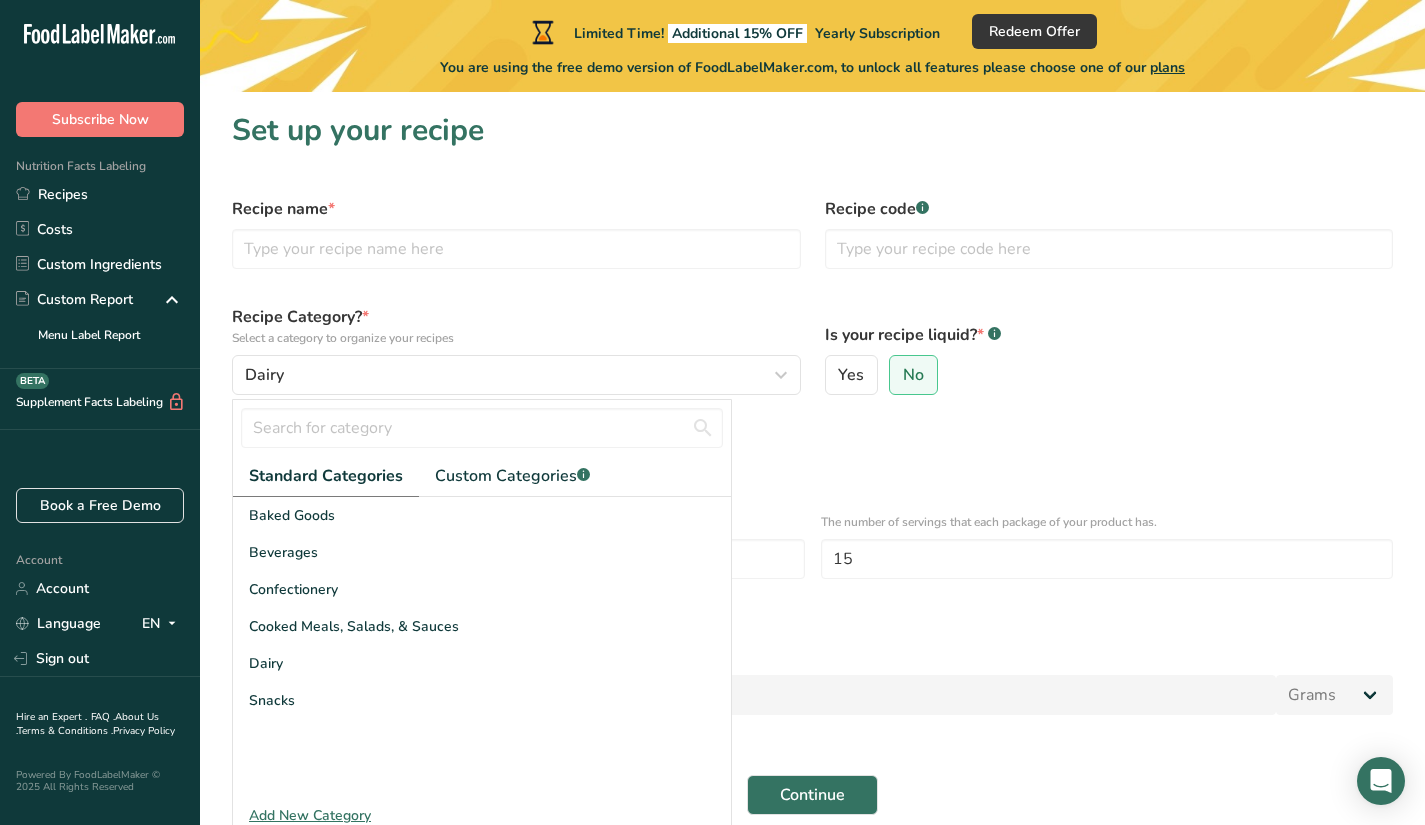click on "Confectionery" at bounding box center (482, 589) 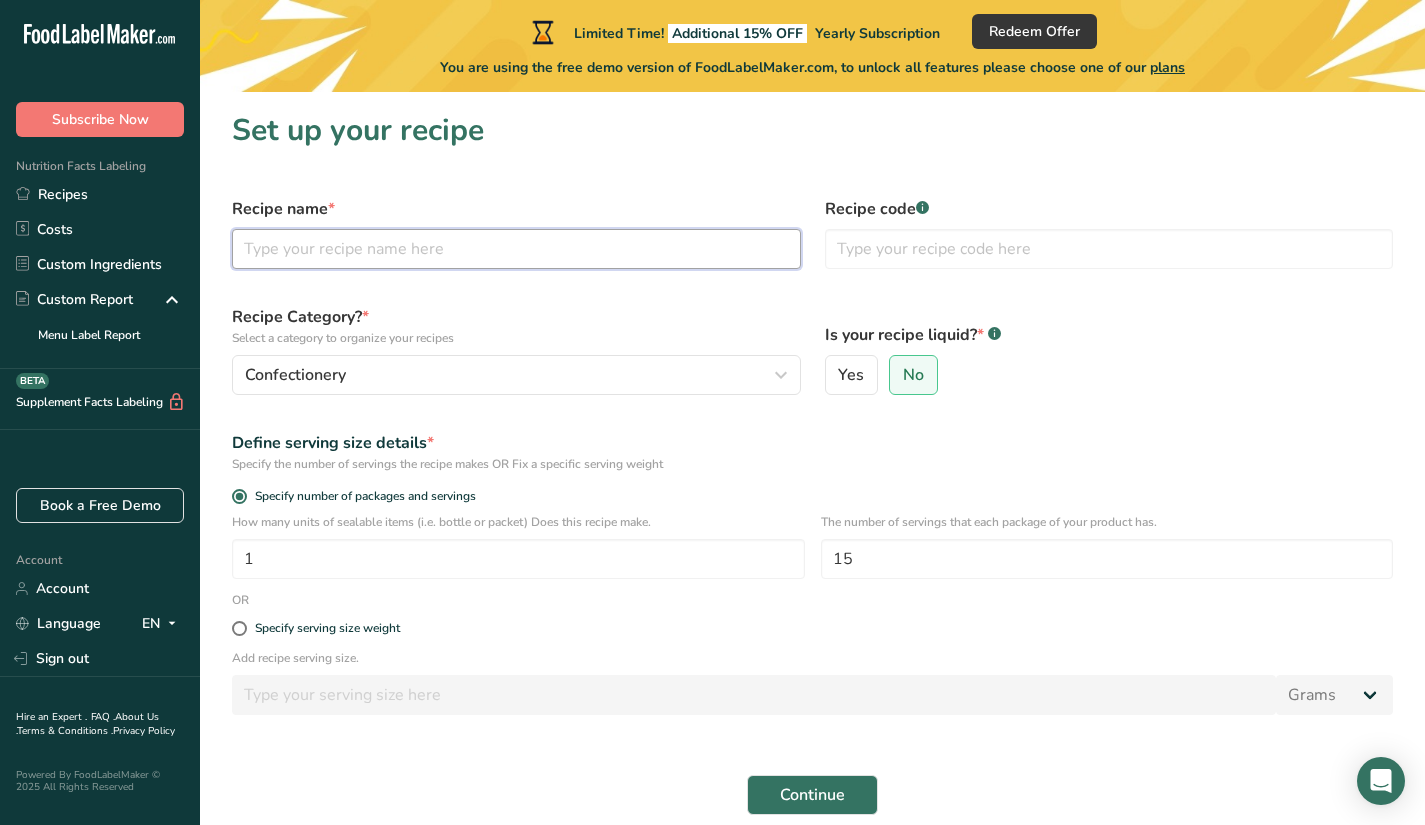 click at bounding box center (516, 249) 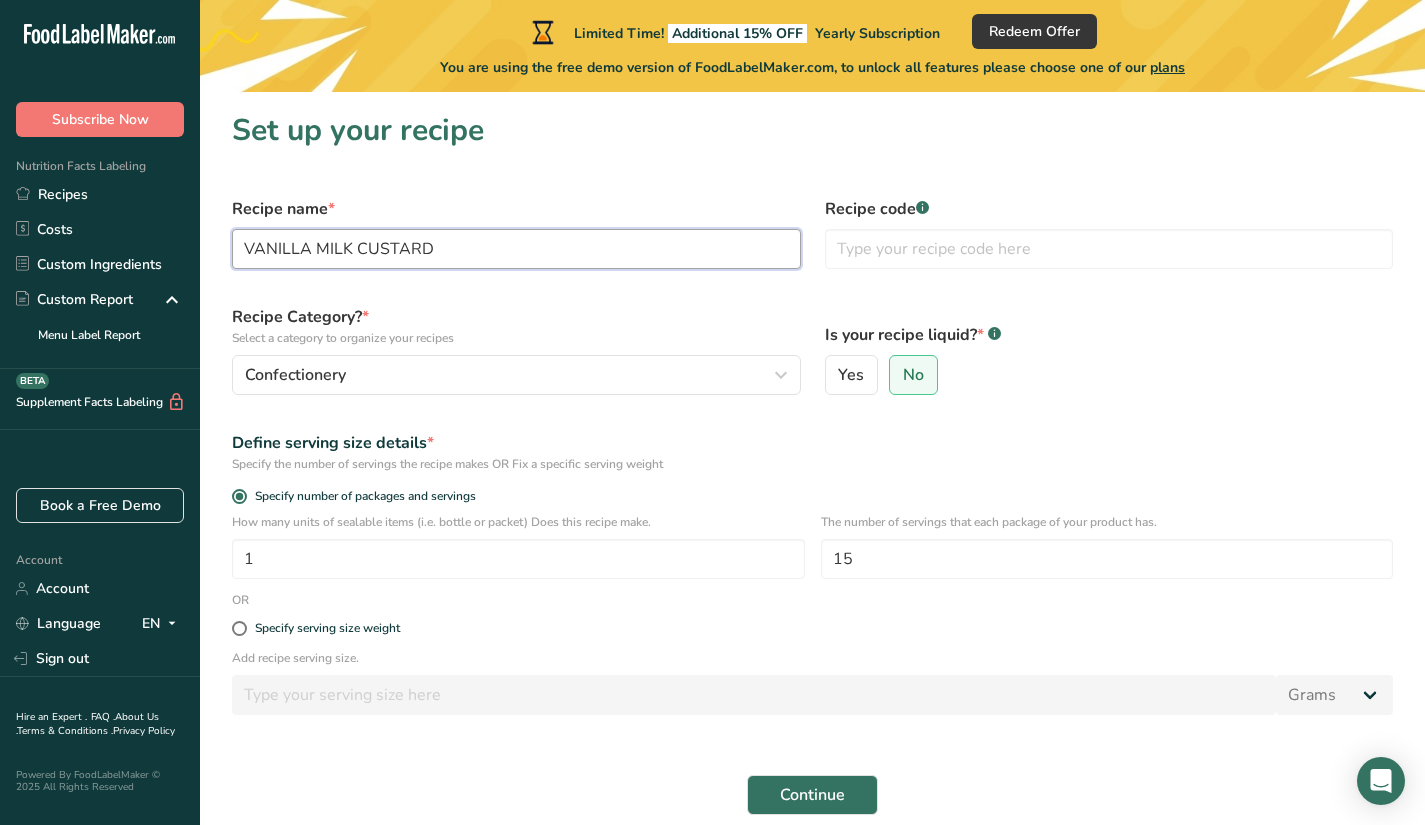 type on "VANILLA MILK CUSTARD" 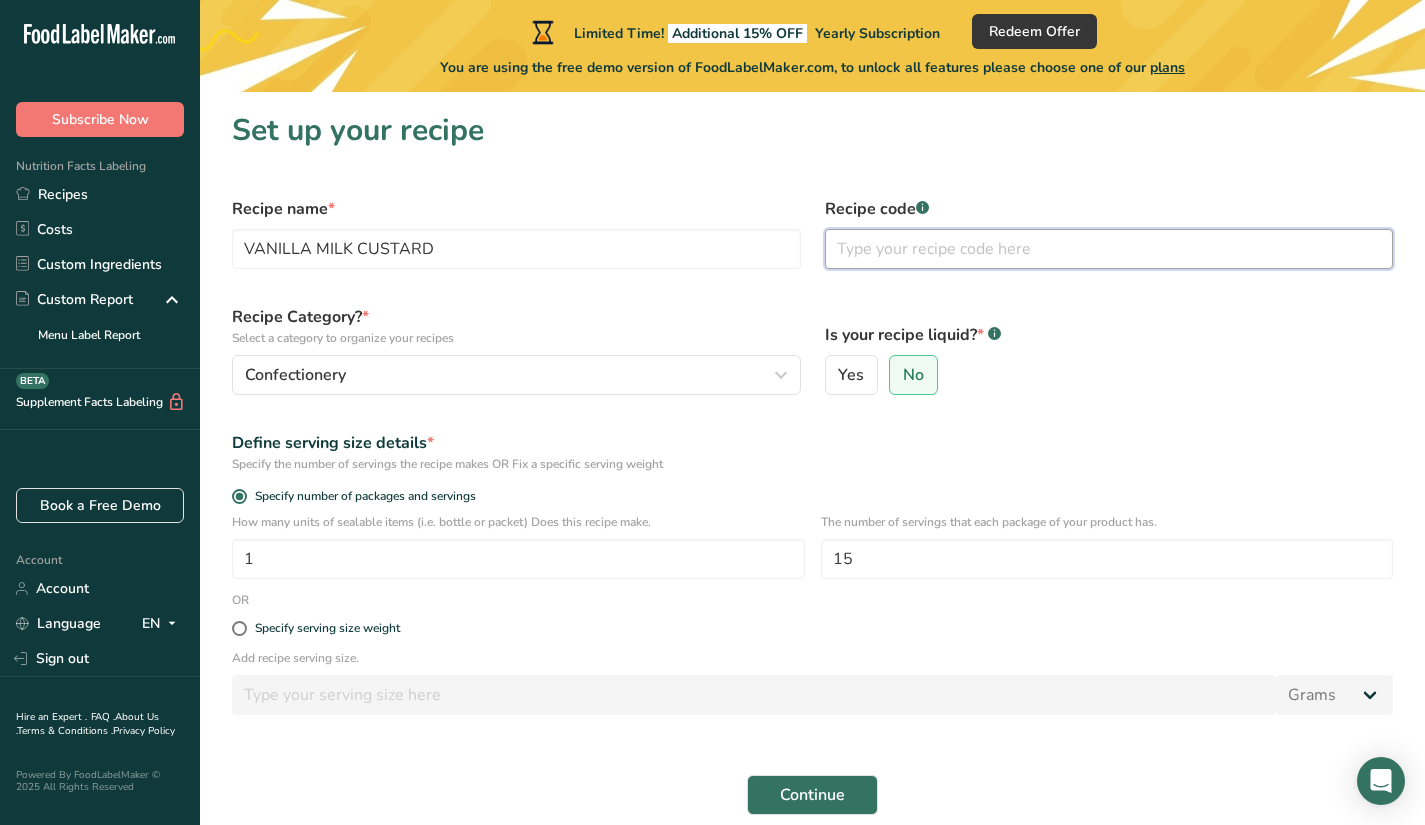click at bounding box center [1109, 249] 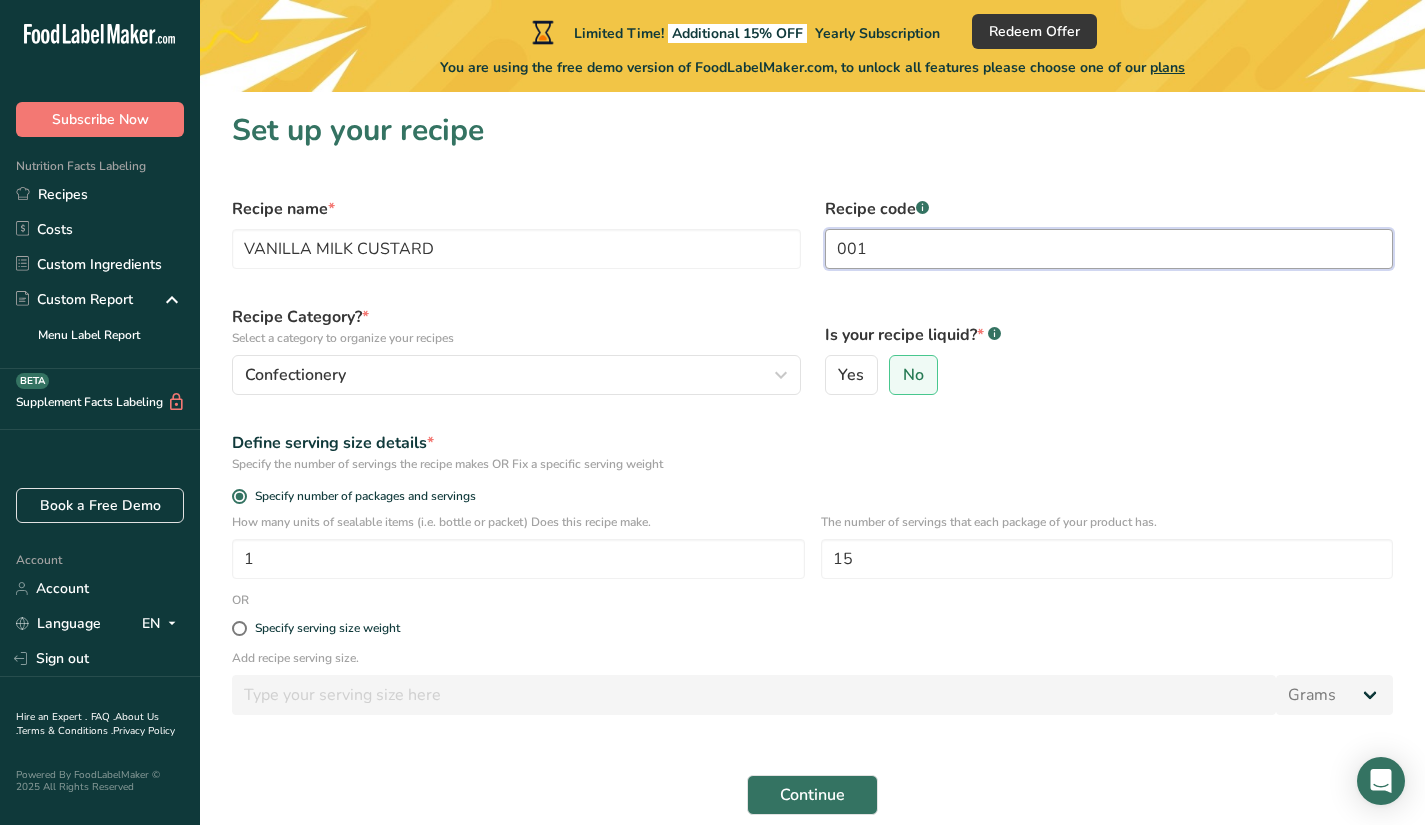type on "001" 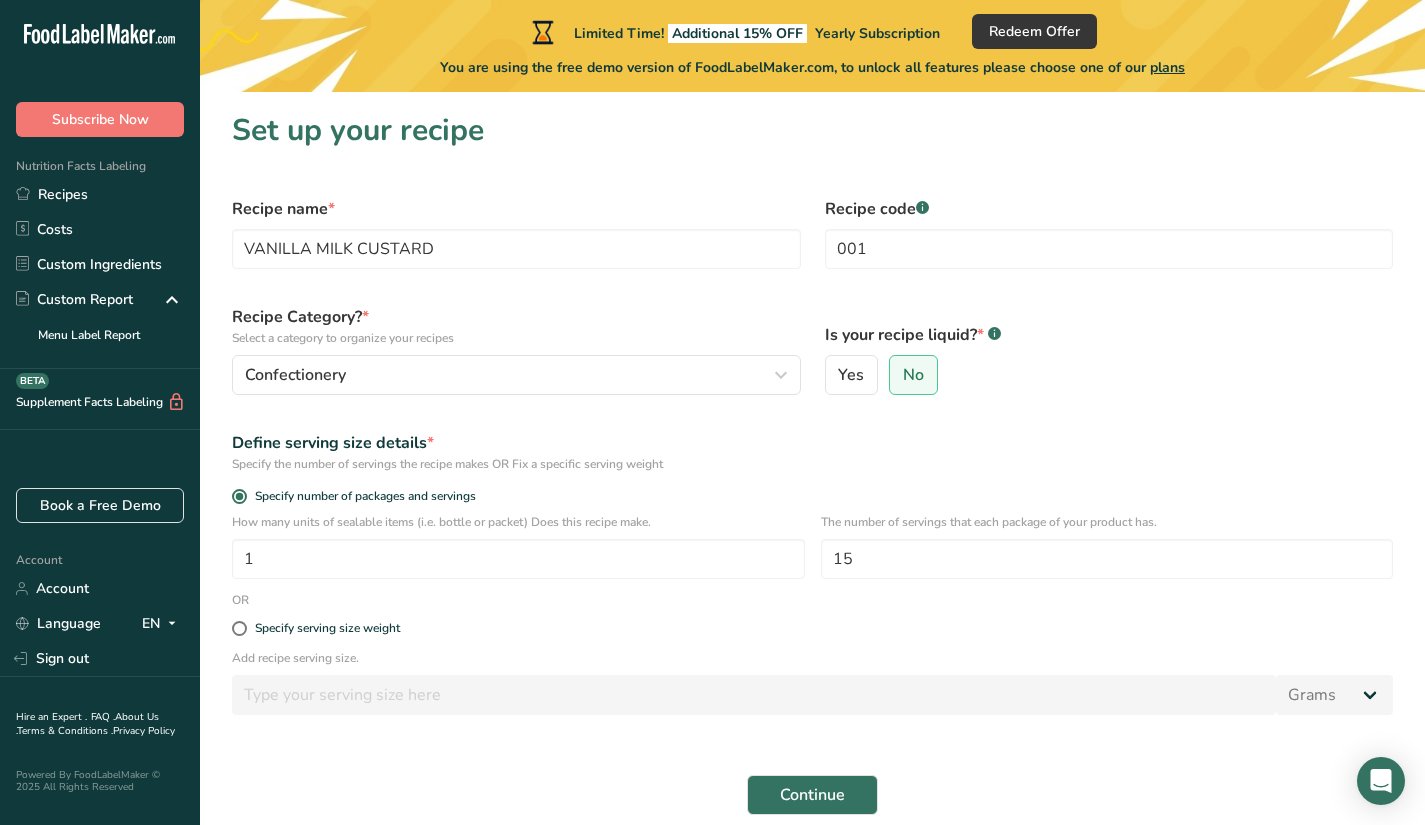 click on "Specify the number of servings the recipe makes OR Fix a specific serving weight" at bounding box center (812, 464) 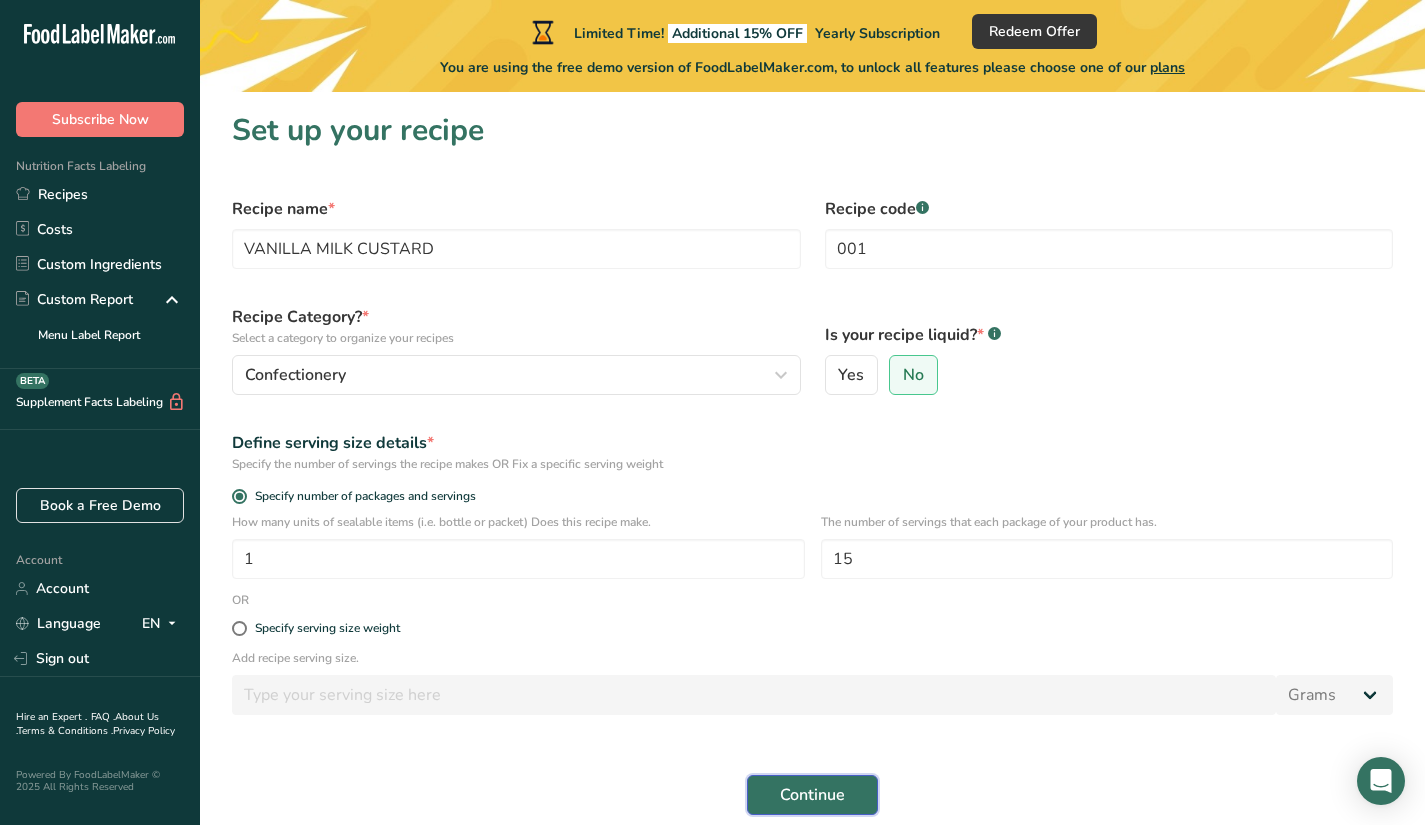 click on "Continue" at bounding box center [812, 795] 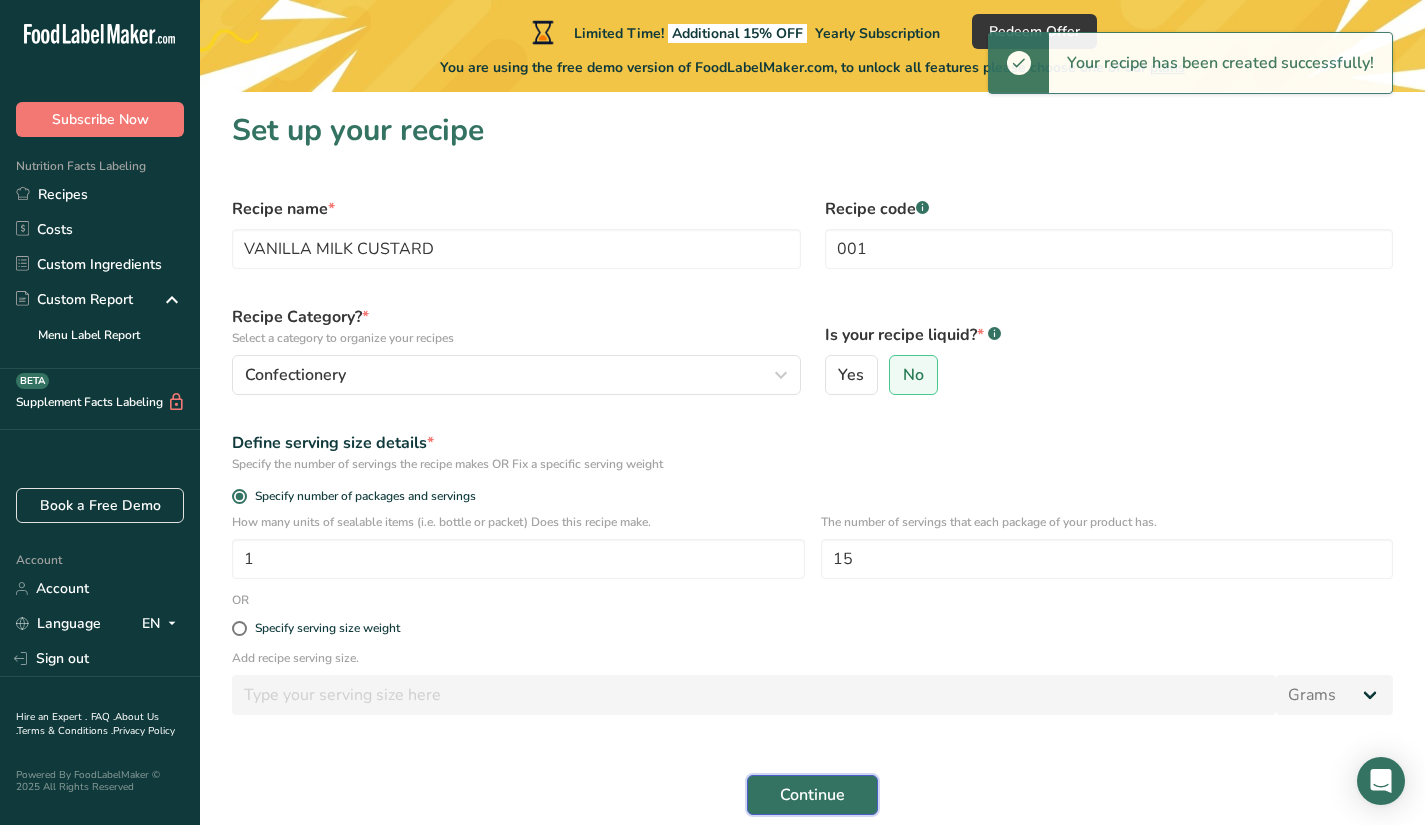 click on "Continue" at bounding box center (812, 795) 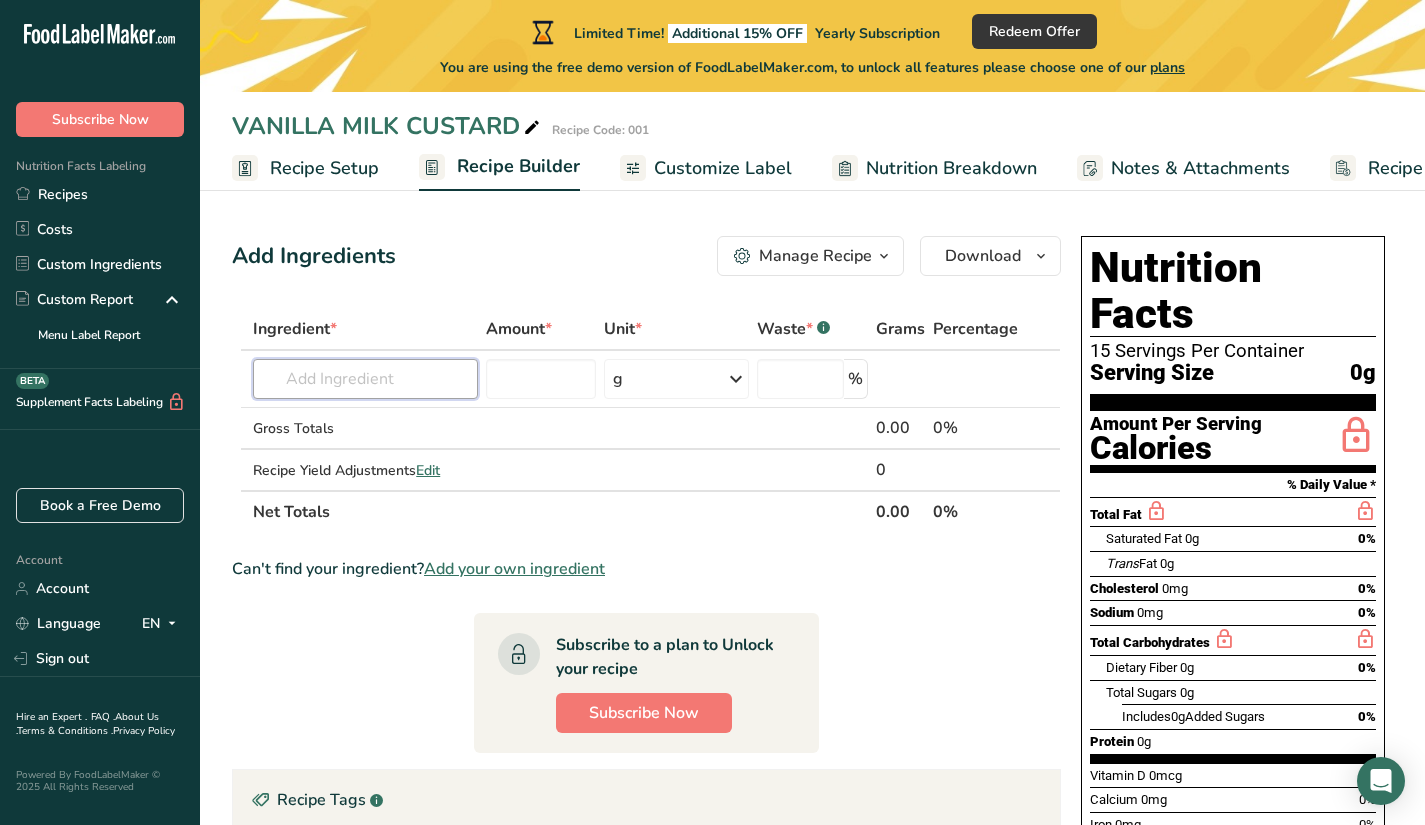 click at bounding box center (365, 379) 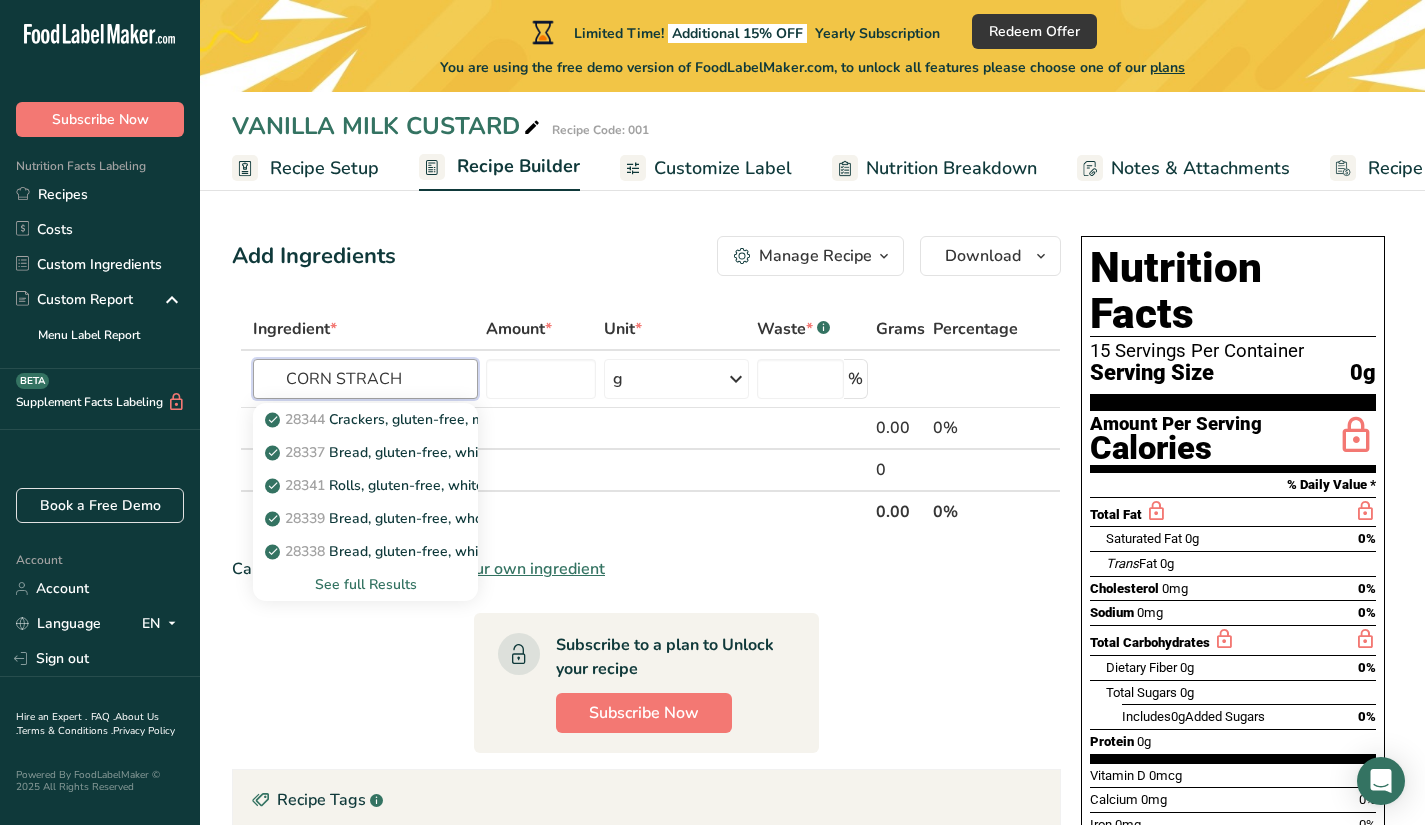 type on "CORN STRACH" 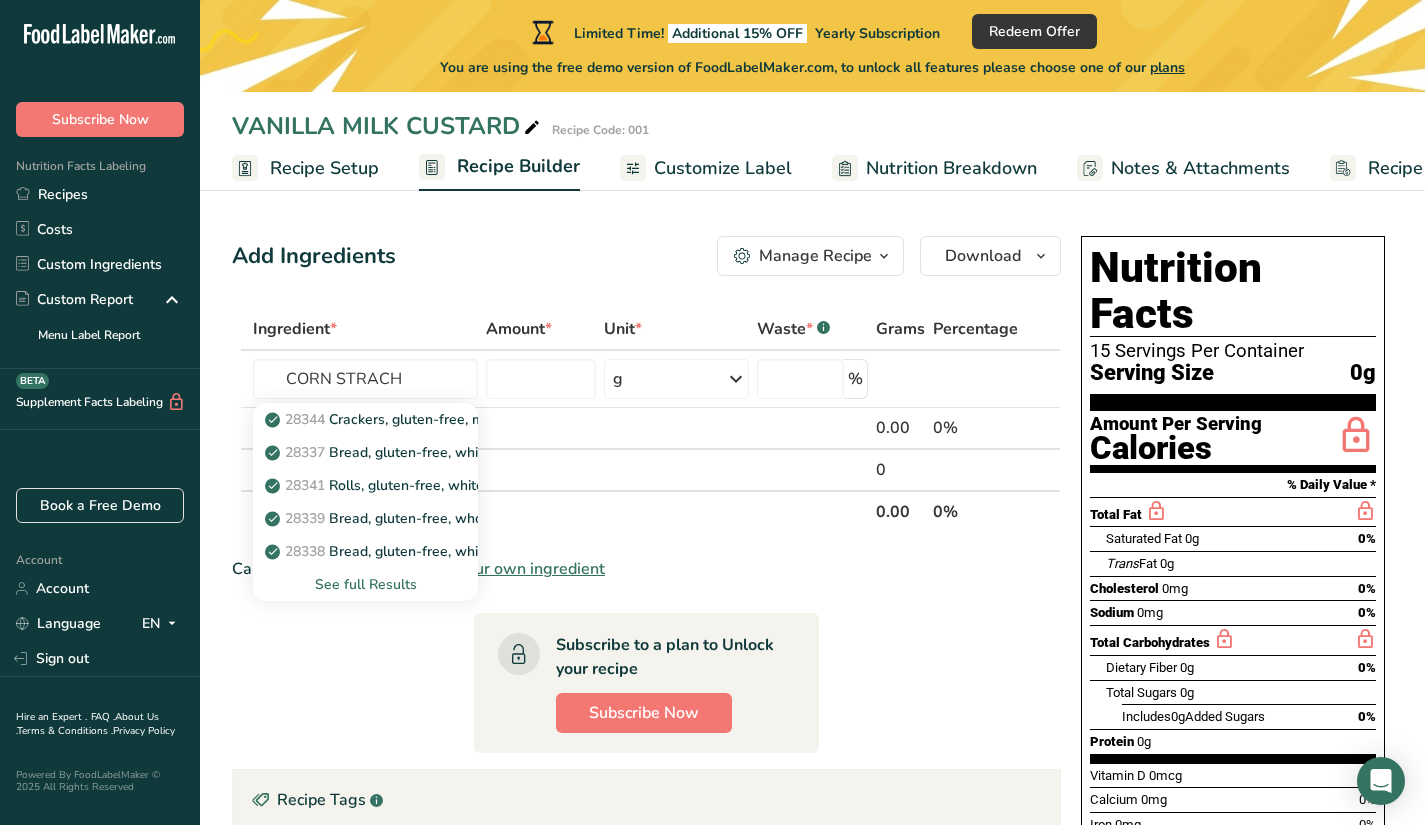type 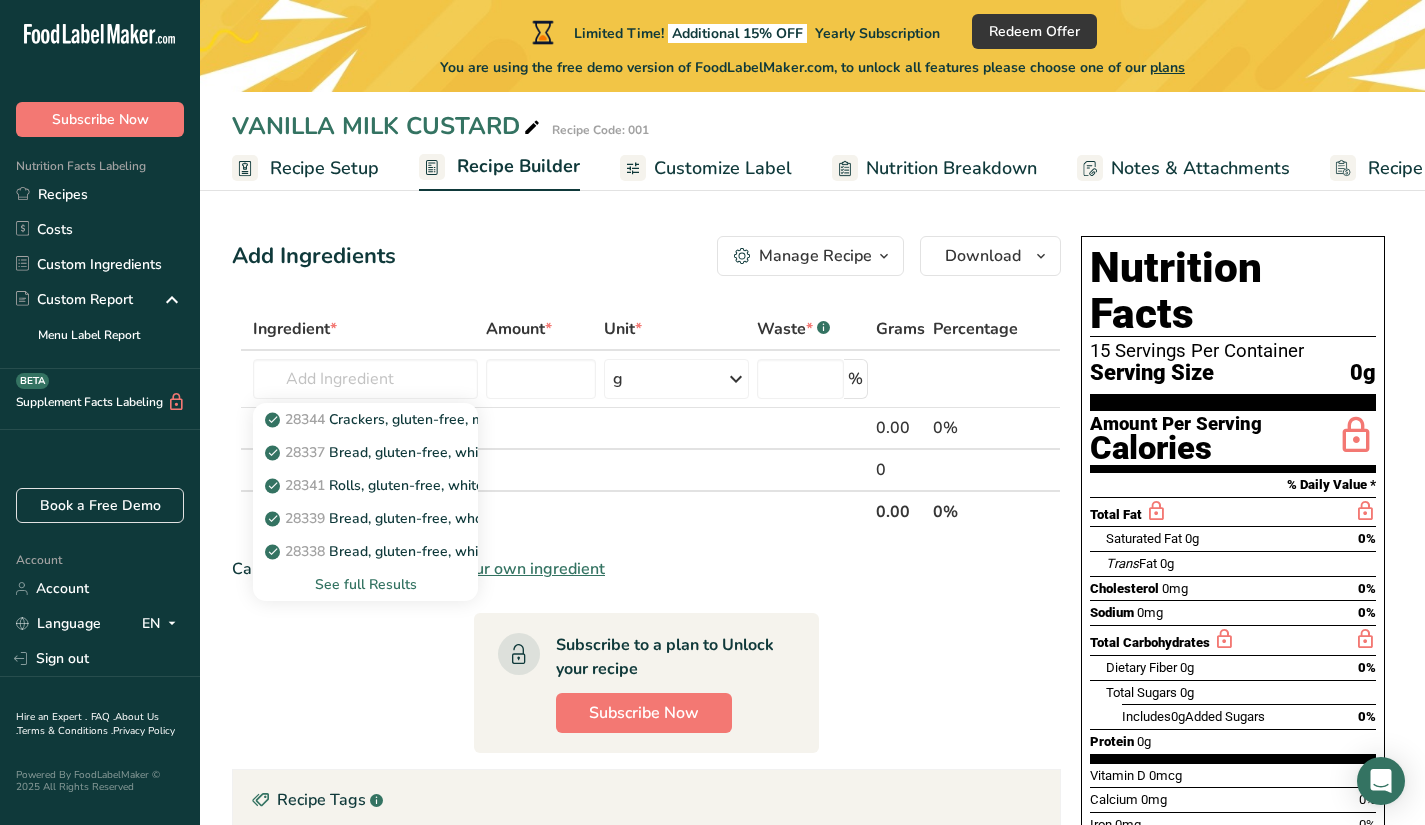 click on "Ingredient *
Amount *
Unit *
Waste *   .a-a{fill:#347362;}.b-a{fill:#fff;}          Grams
Percentage
28344
Crackers, gluten-free, multigrain and vegetable, made with corn starch and white rice flour
28337
Bread, gluten-free, white, made with rice flour, corn starch, and/or tapioca
28341
Rolls, gluten-free, white, made with rice flour, rice starch, and corn starch
28339
Bread, gluten-free, whole grain, made with tapioca starch and brown rice flour
28338
Bread, gluten-free, white, made with tapioca starch and brown rice flour
g" at bounding box center [646, 749] 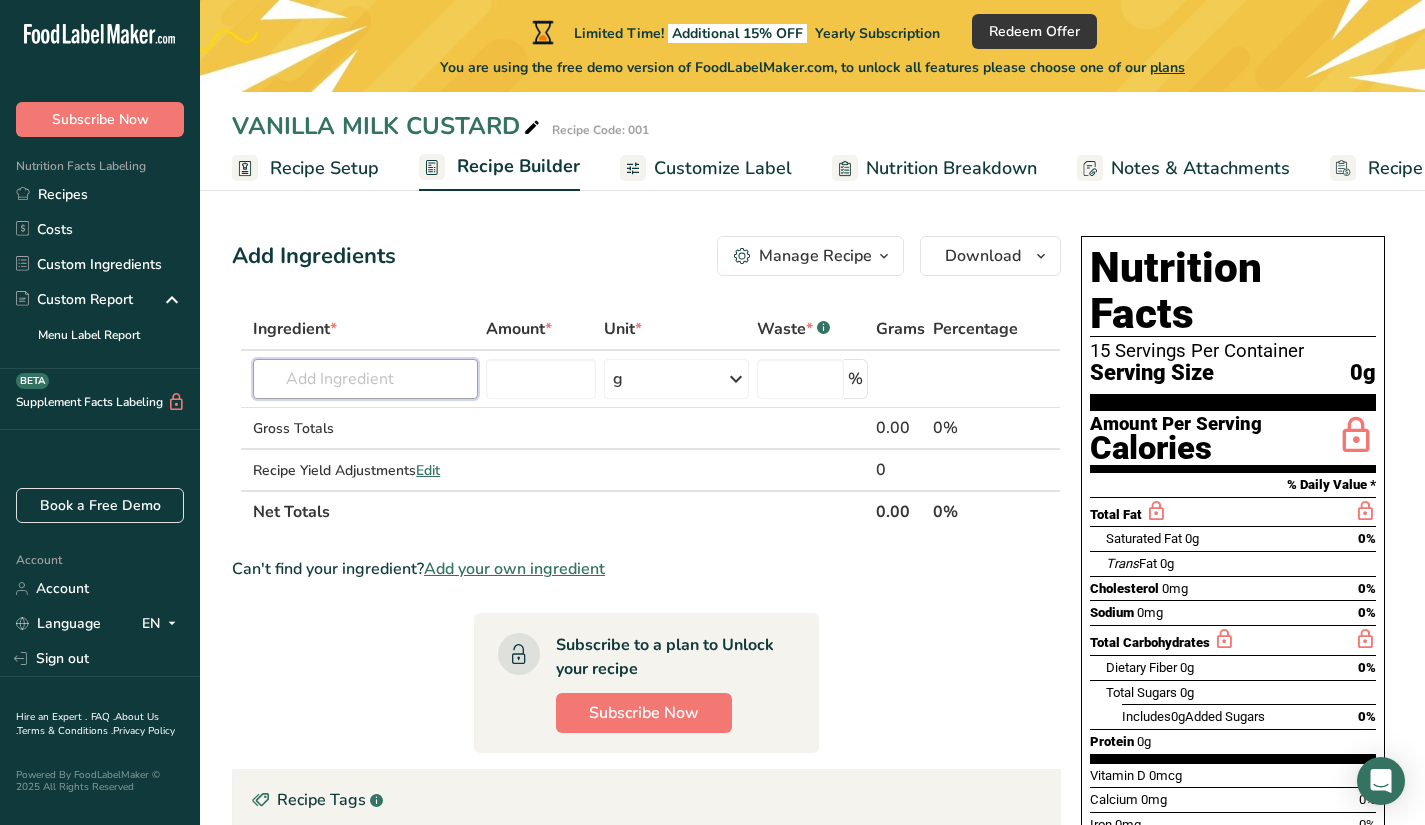 click at bounding box center (365, 379) 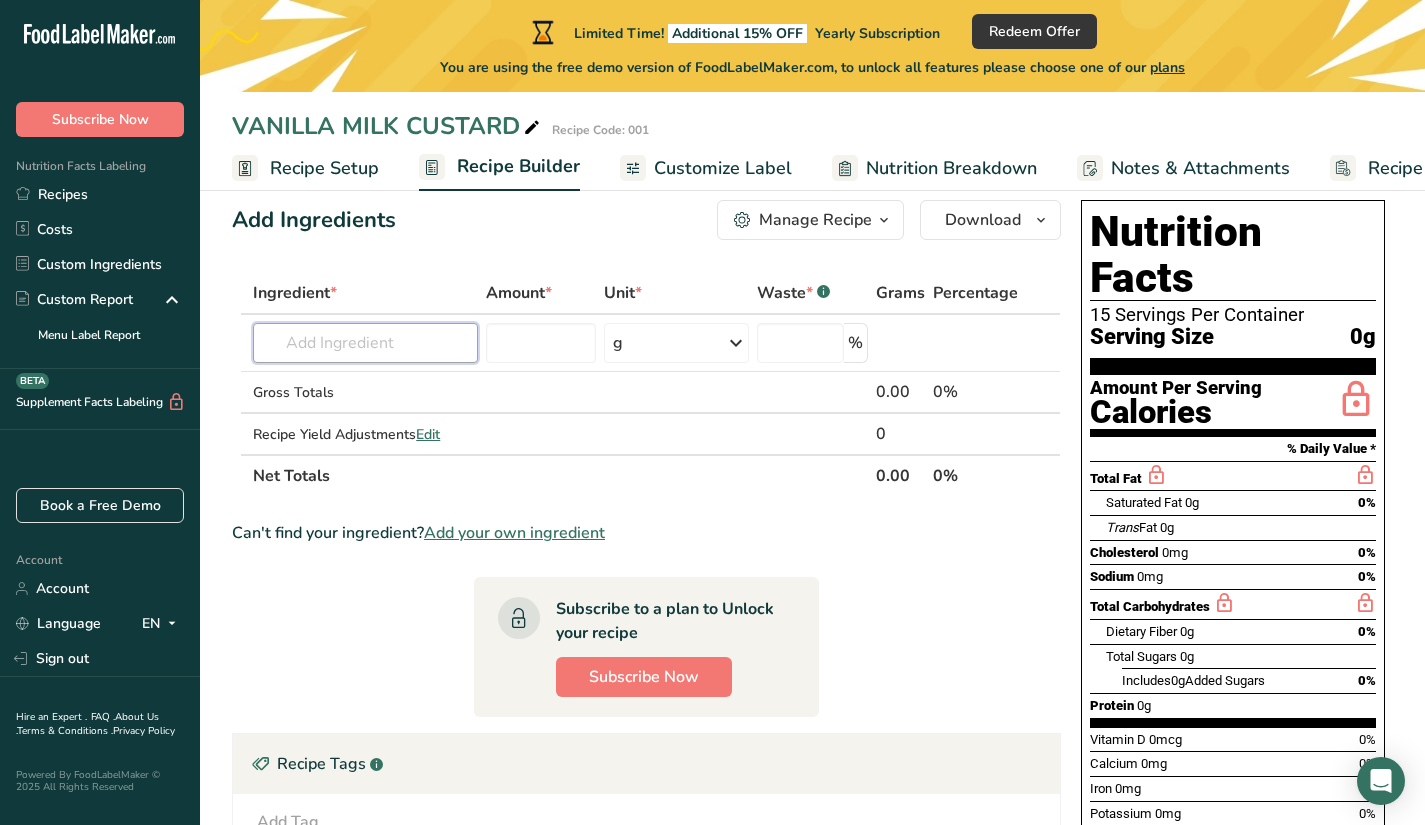 scroll, scrollTop: 0, scrollLeft: 0, axis: both 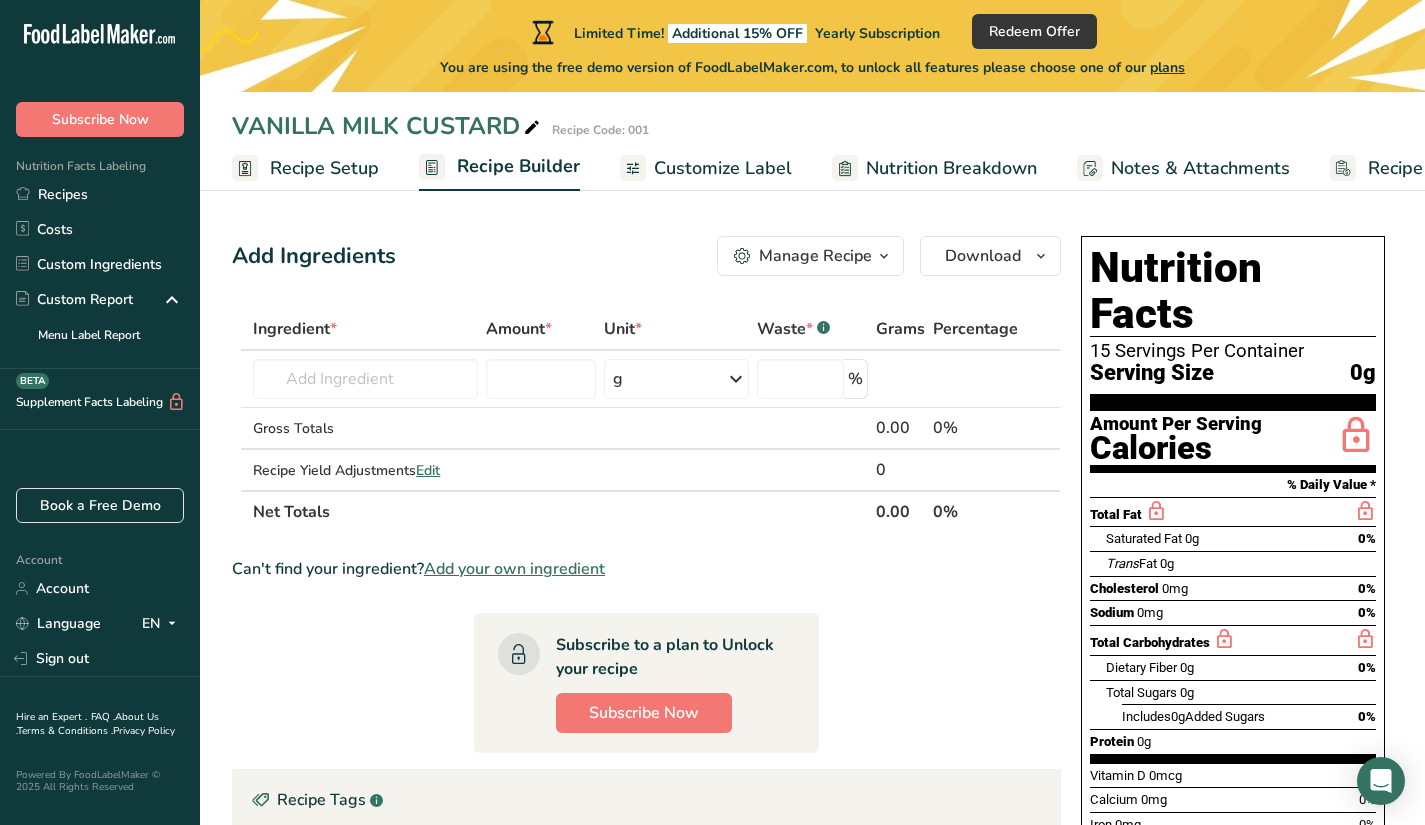 click on "Recipe Setup" at bounding box center [324, 168] 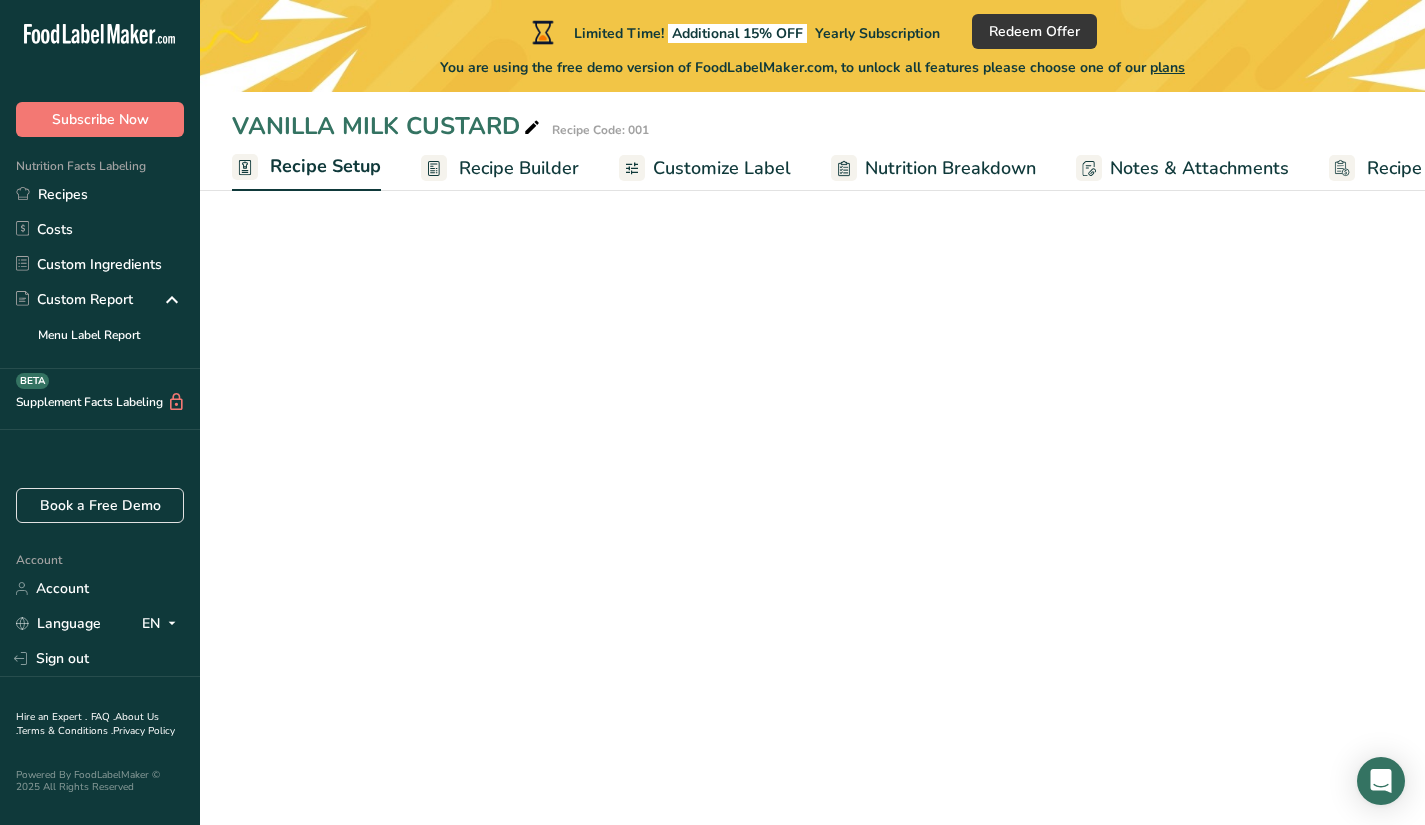 scroll, scrollTop: 0, scrollLeft: 7, axis: horizontal 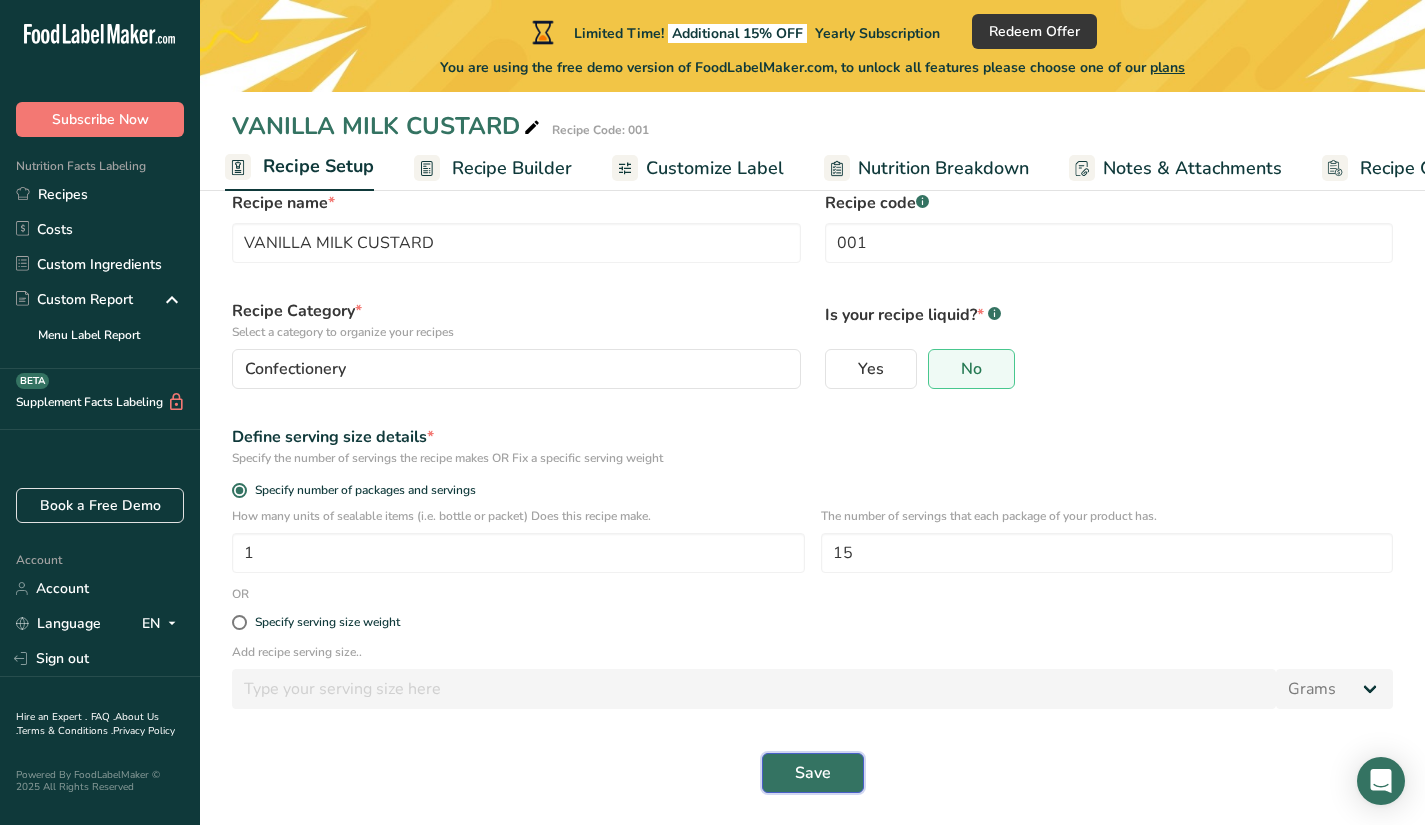 click on "Save" at bounding box center (813, 773) 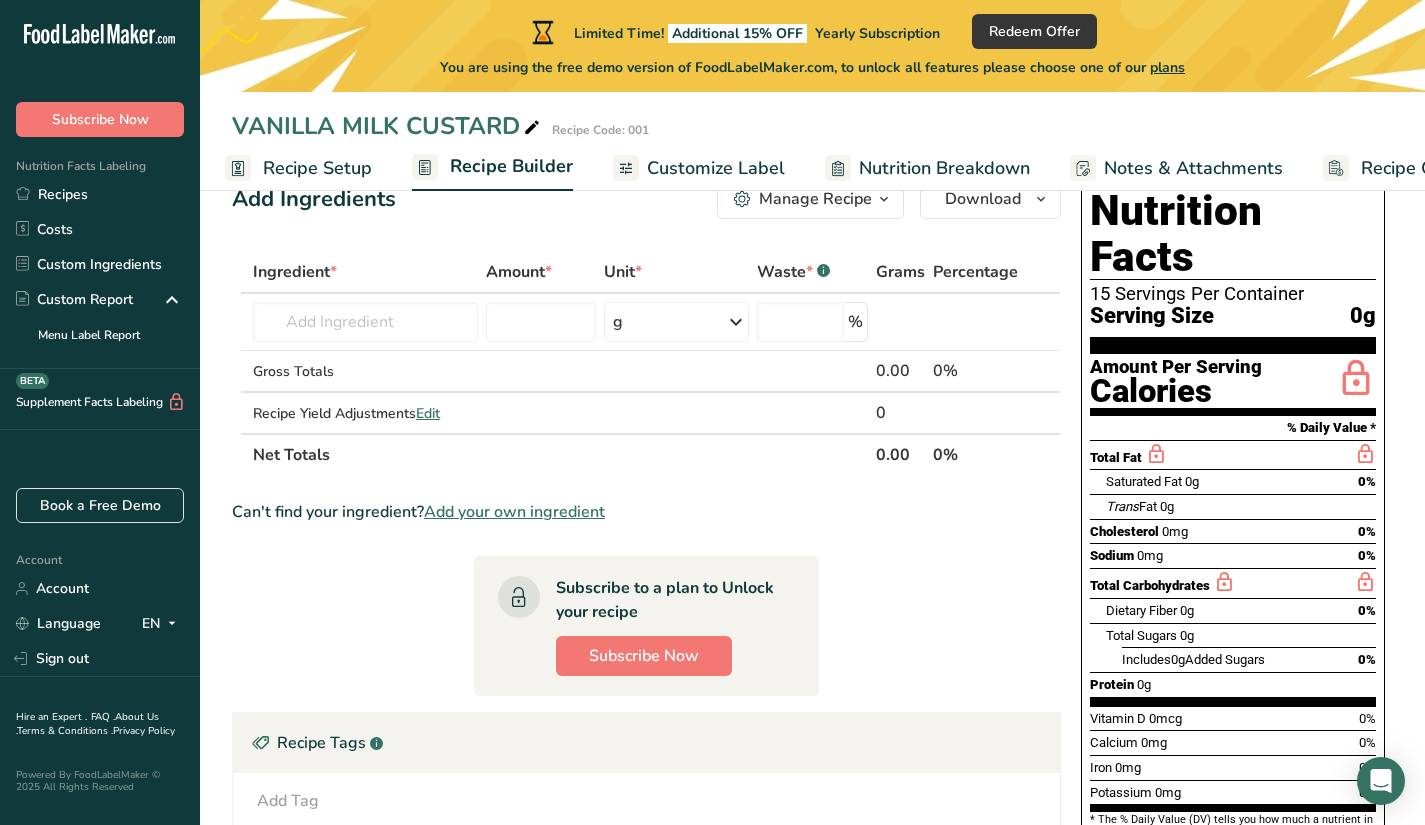 click on "Add your own ingredient" at bounding box center [514, 512] 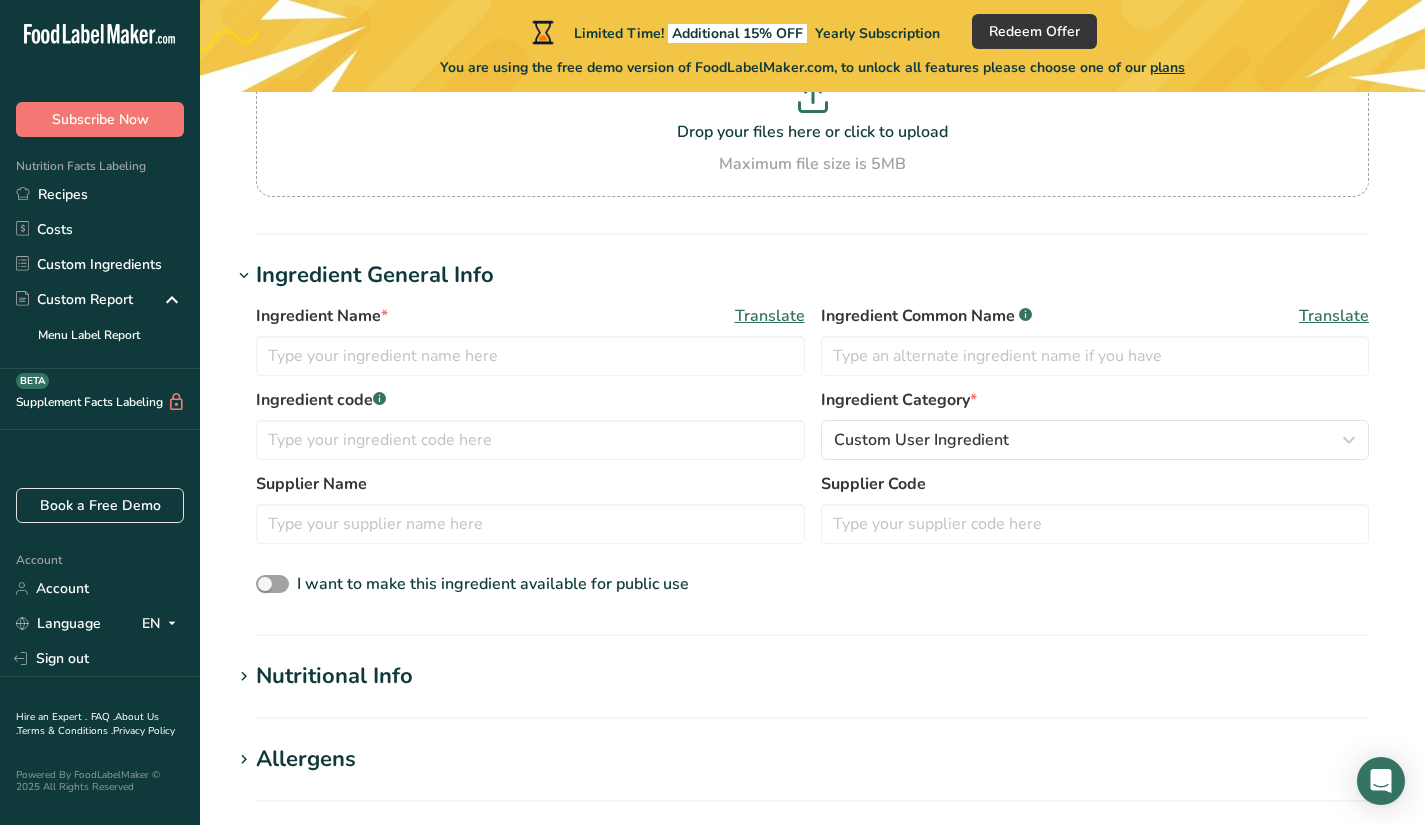 scroll, scrollTop: 200, scrollLeft: 0, axis: vertical 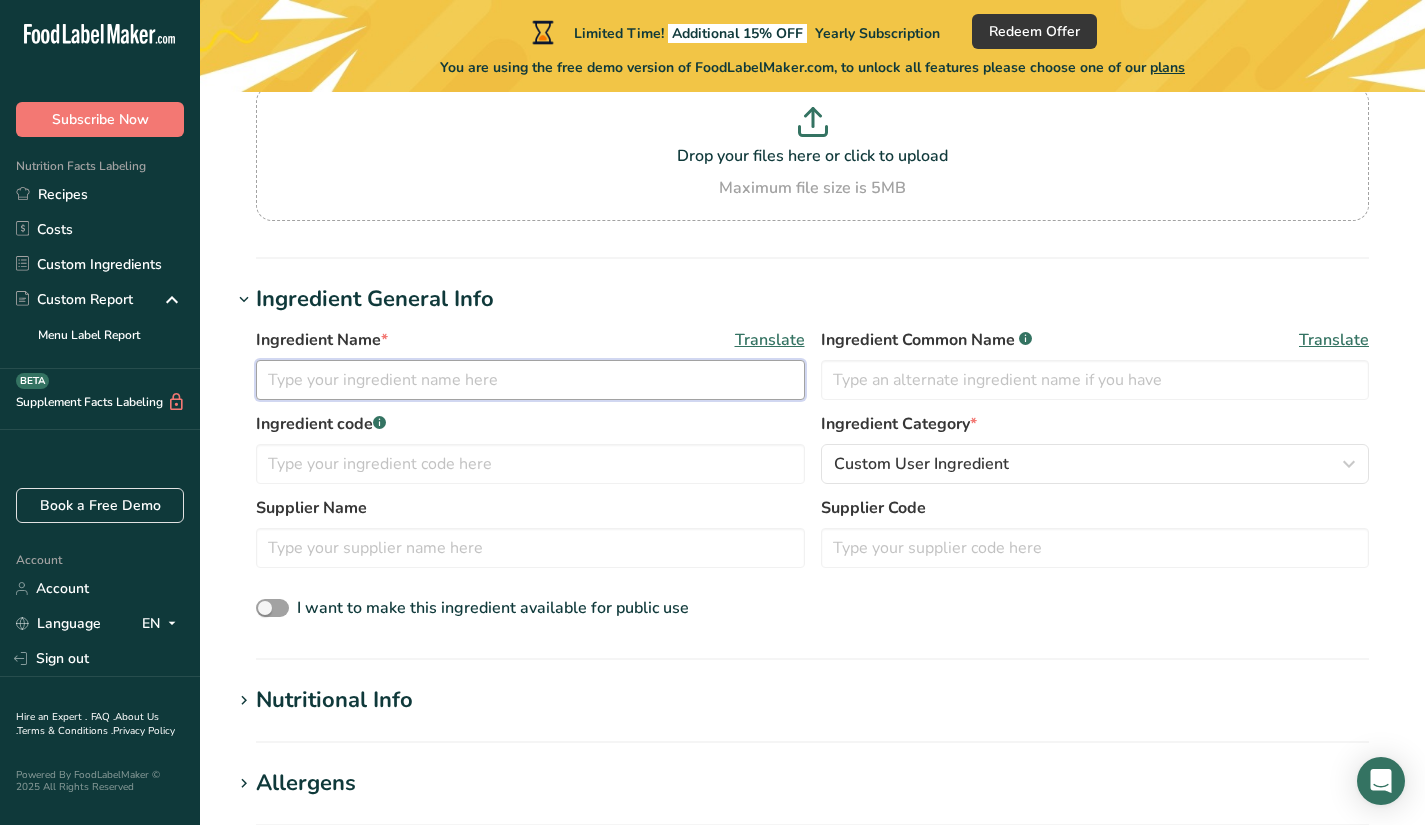 click at bounding box center [530, 380] 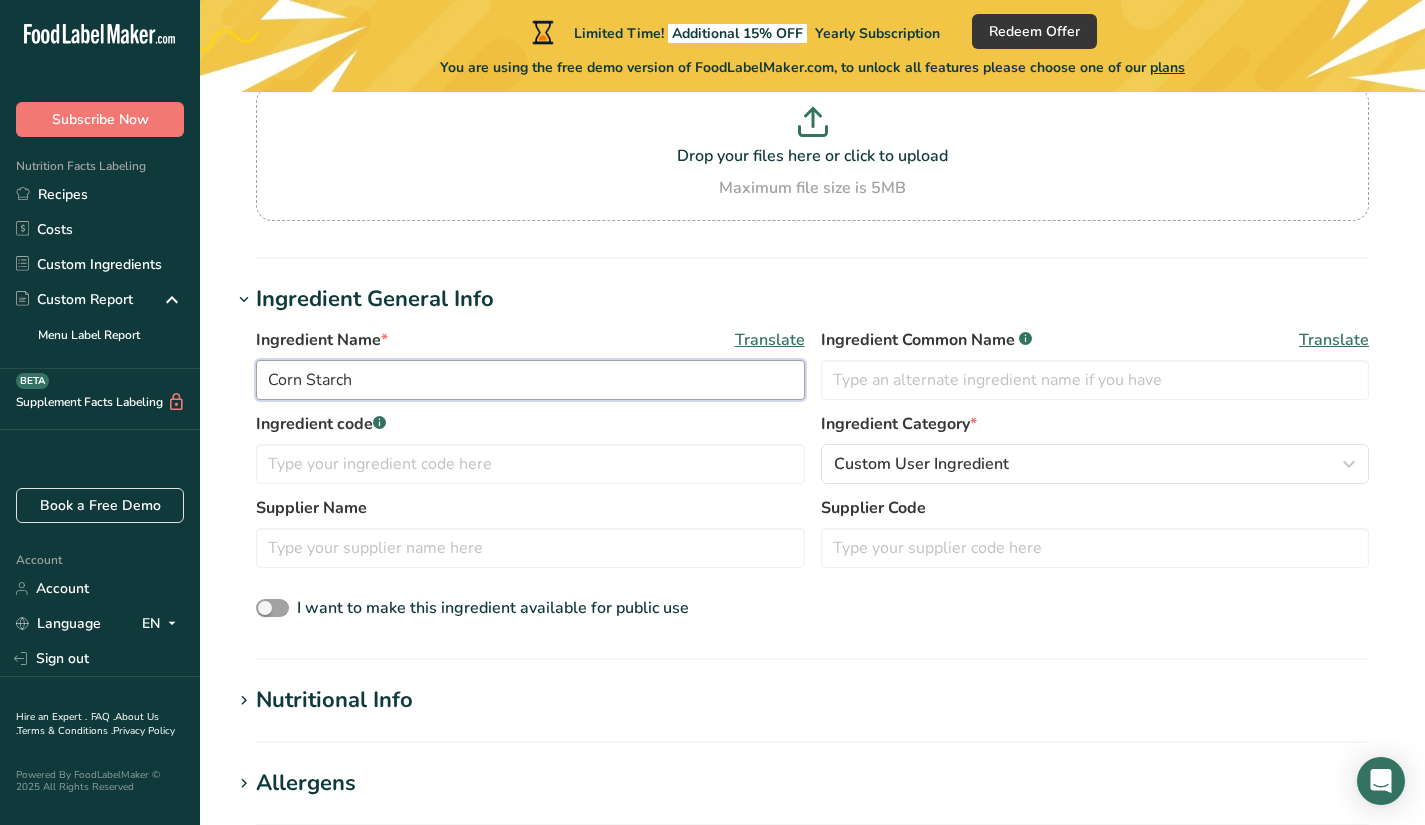 type on "Corn Starch" 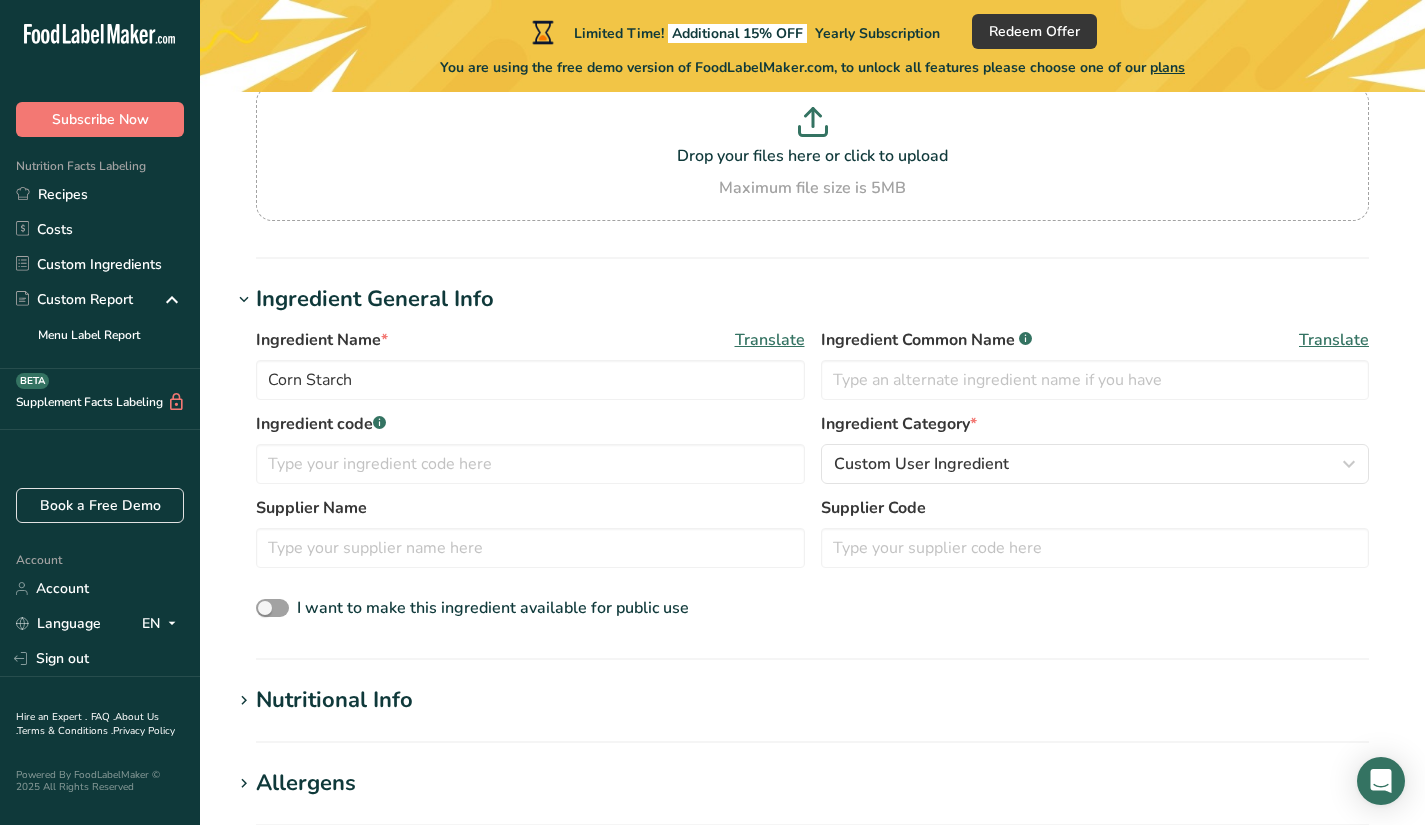 click on "Ingredient code
.a-a{fill:#347362;}.b-a{fill:#fff;}" at bounding box center (530, 448) 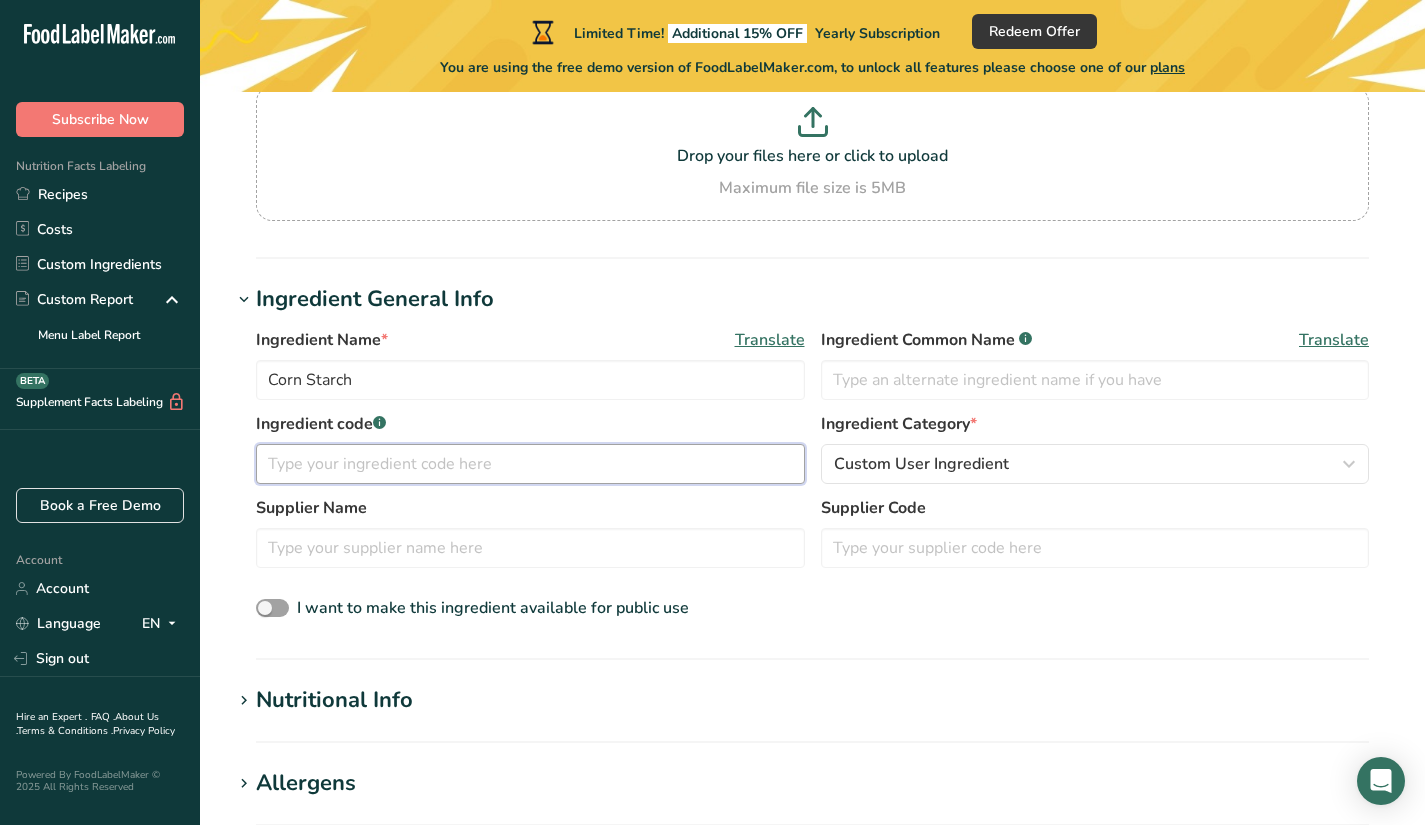 click at bounding box center [530, 464] 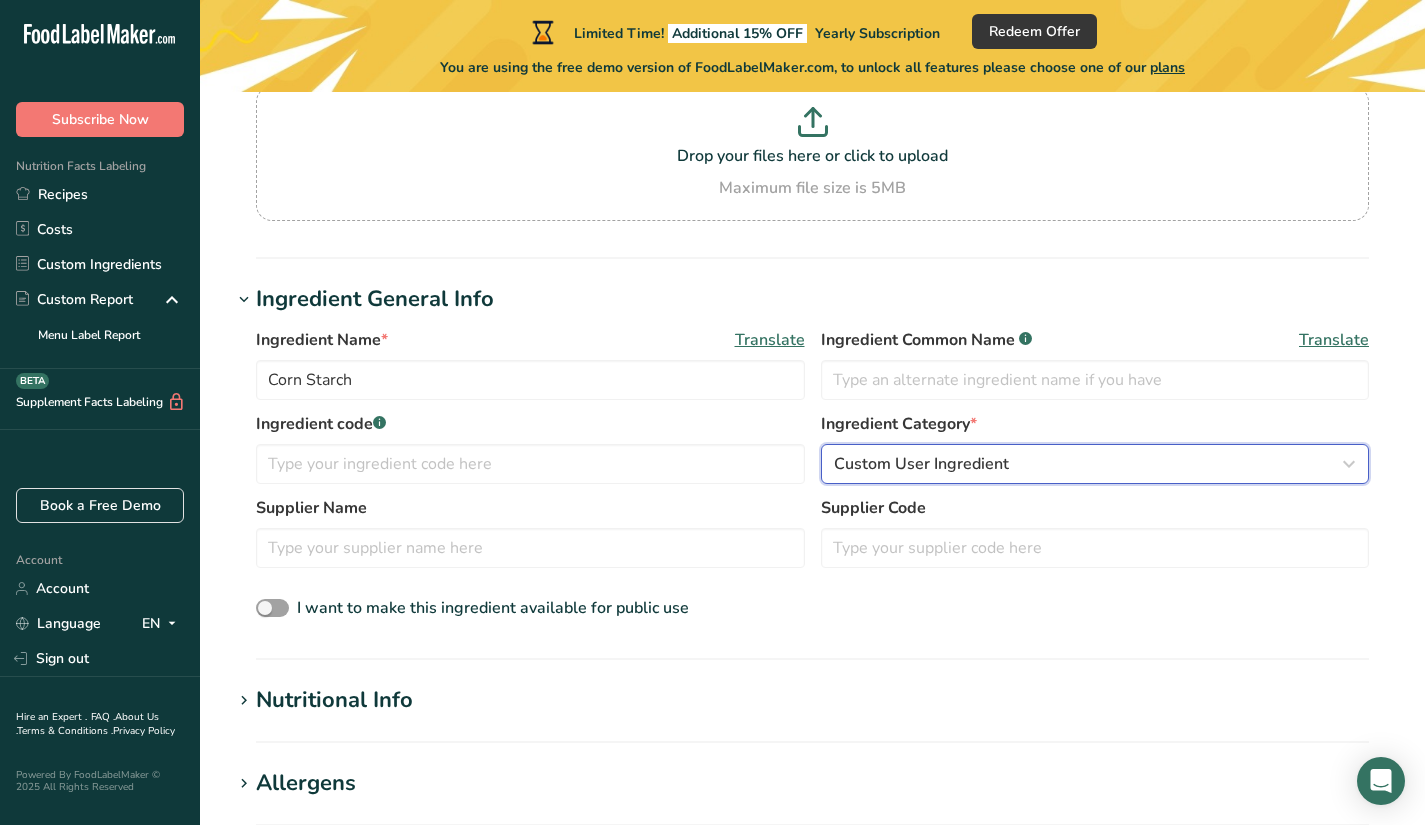 click on "Custom User Ingredient" at bounding box center [1089, 464] 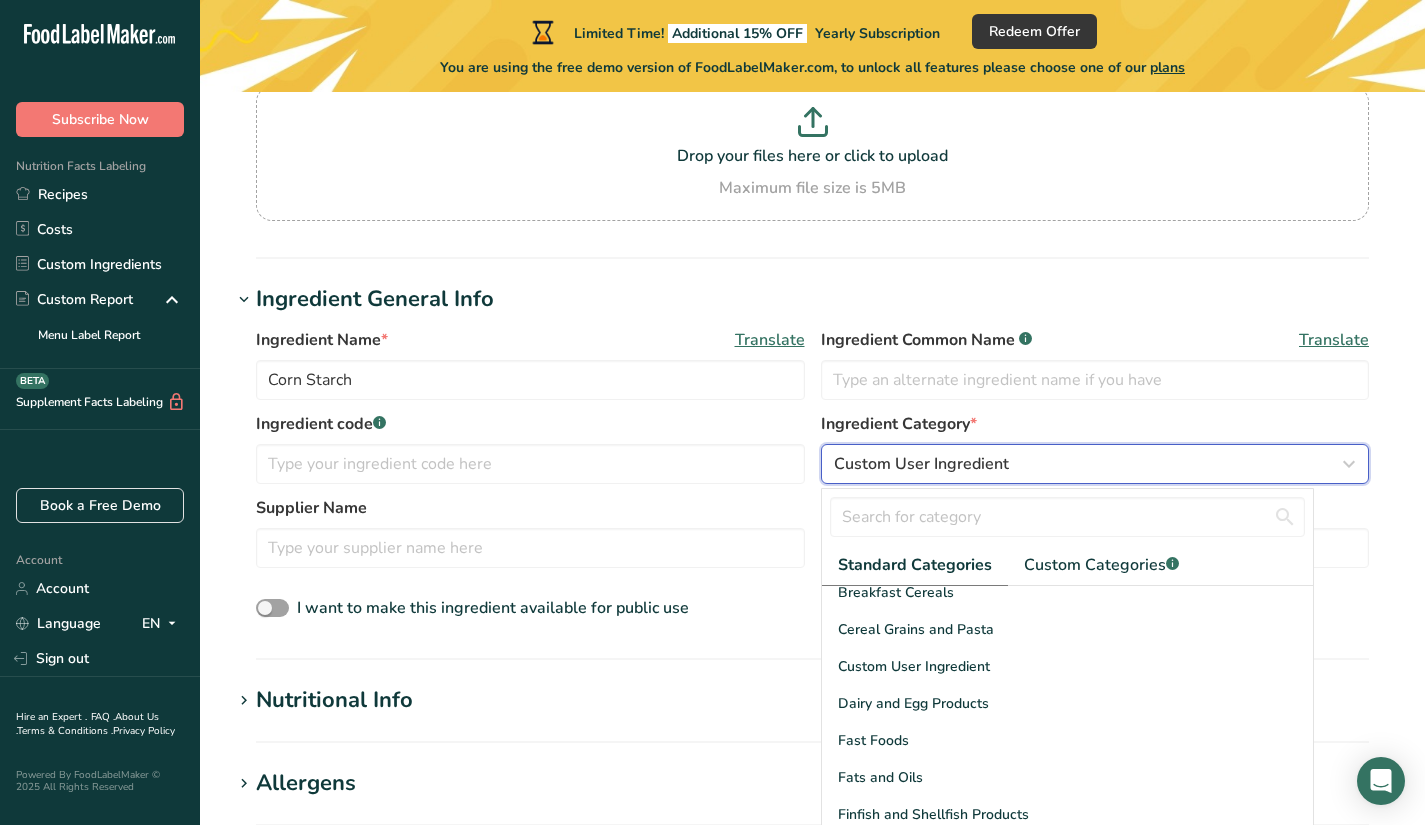 scroll, scrollTop: 200, scrollLeft: 0, axis: vertical 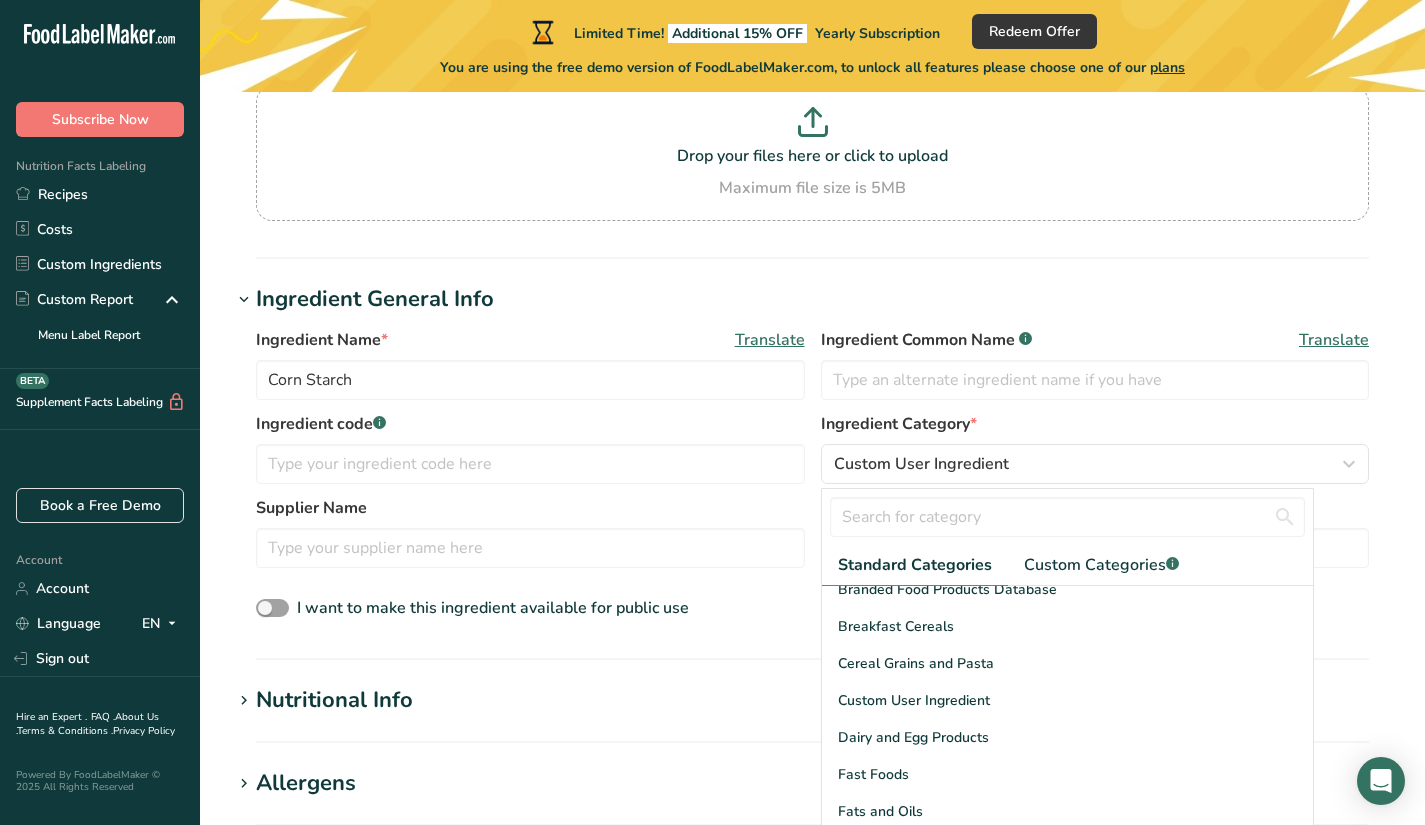 click on "Cereal Grains and Pasta" at bounding box center (916, 663) 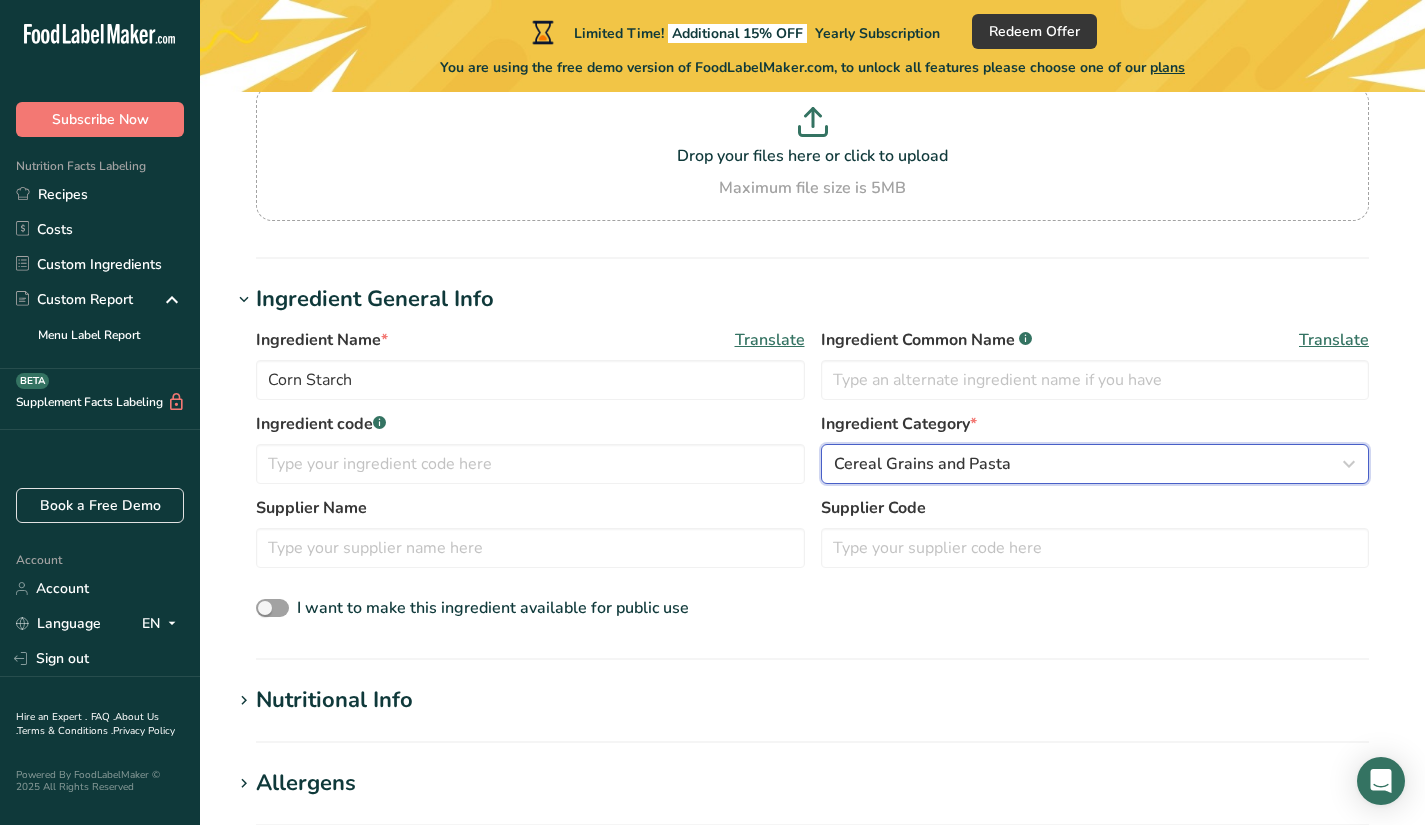 click at bounding box center [1349, 464] 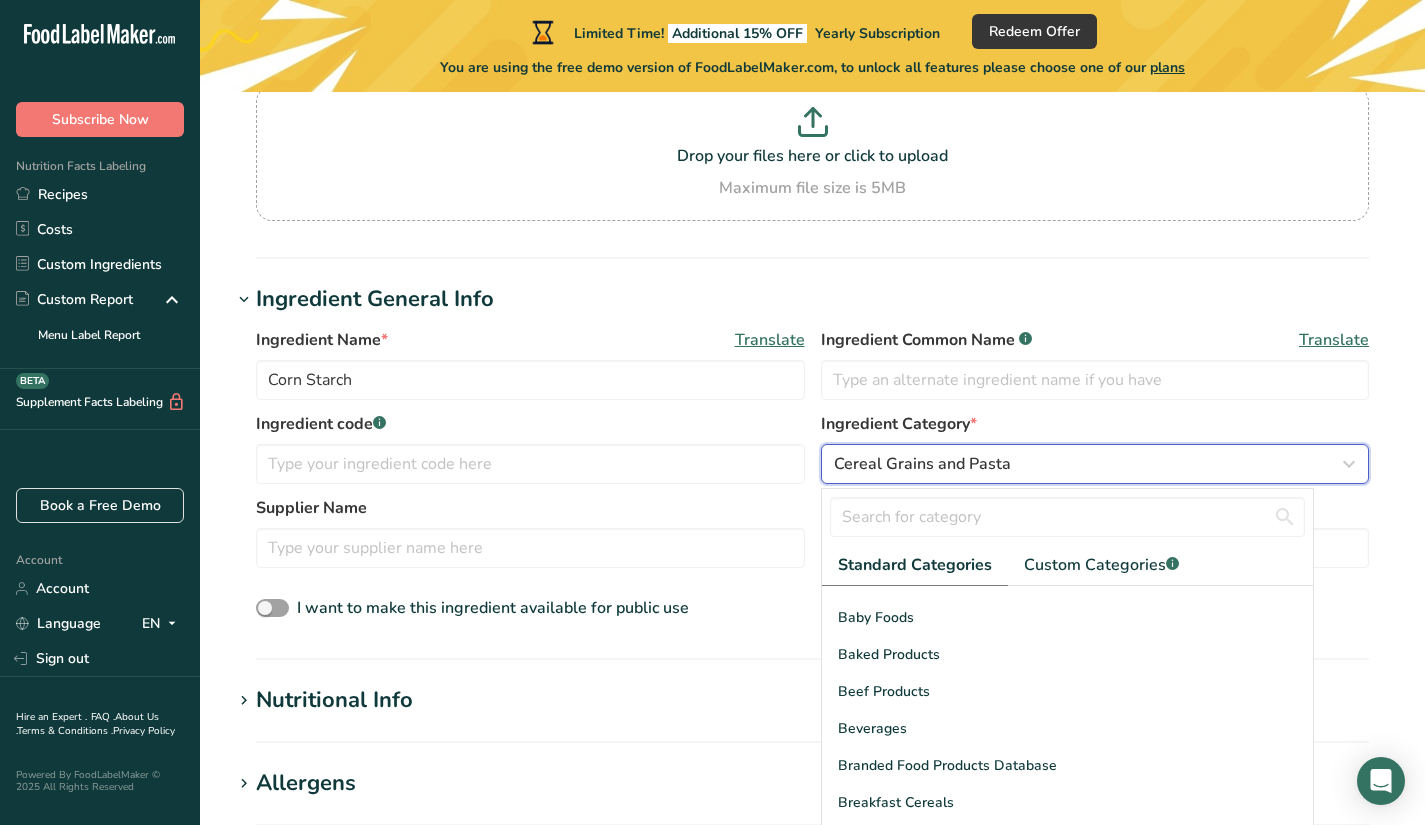 scroll, scrollTop: 0, scrollLeft: 0, axis: both 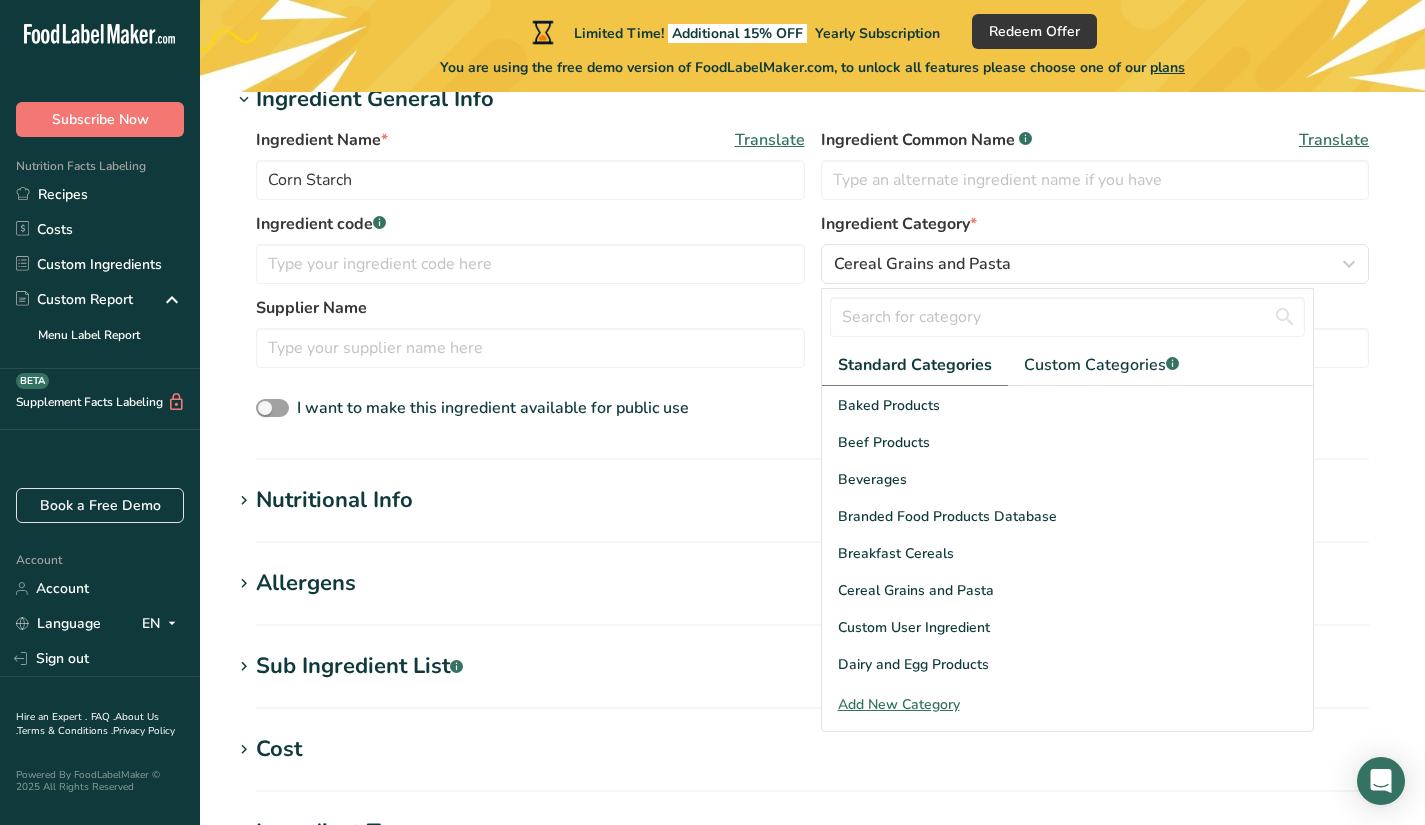 click on "Cereal Grains and Pasta" at bounding box center [1068, 590] 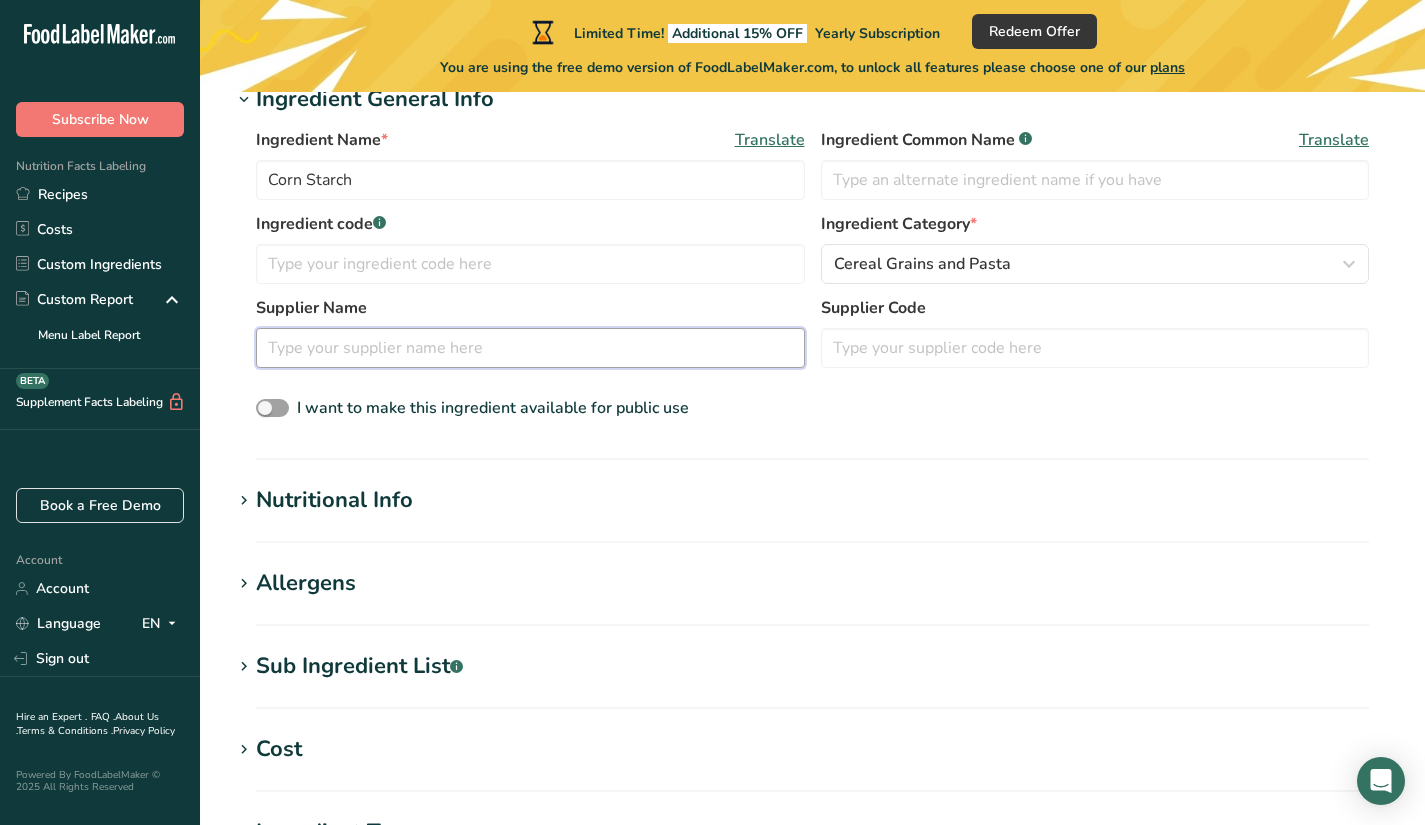 click at bounding box center [530, 348] 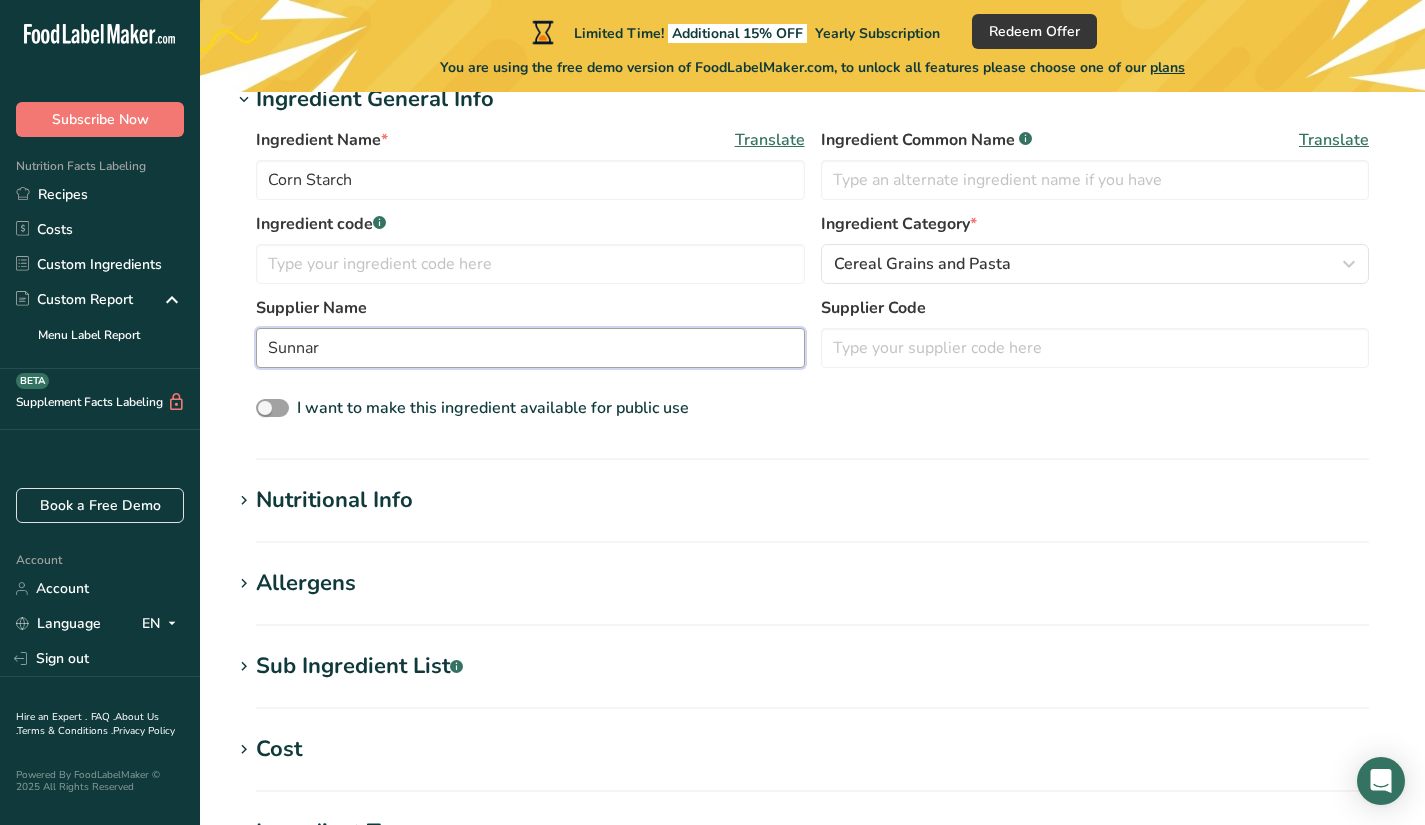 type on "Sunnar" 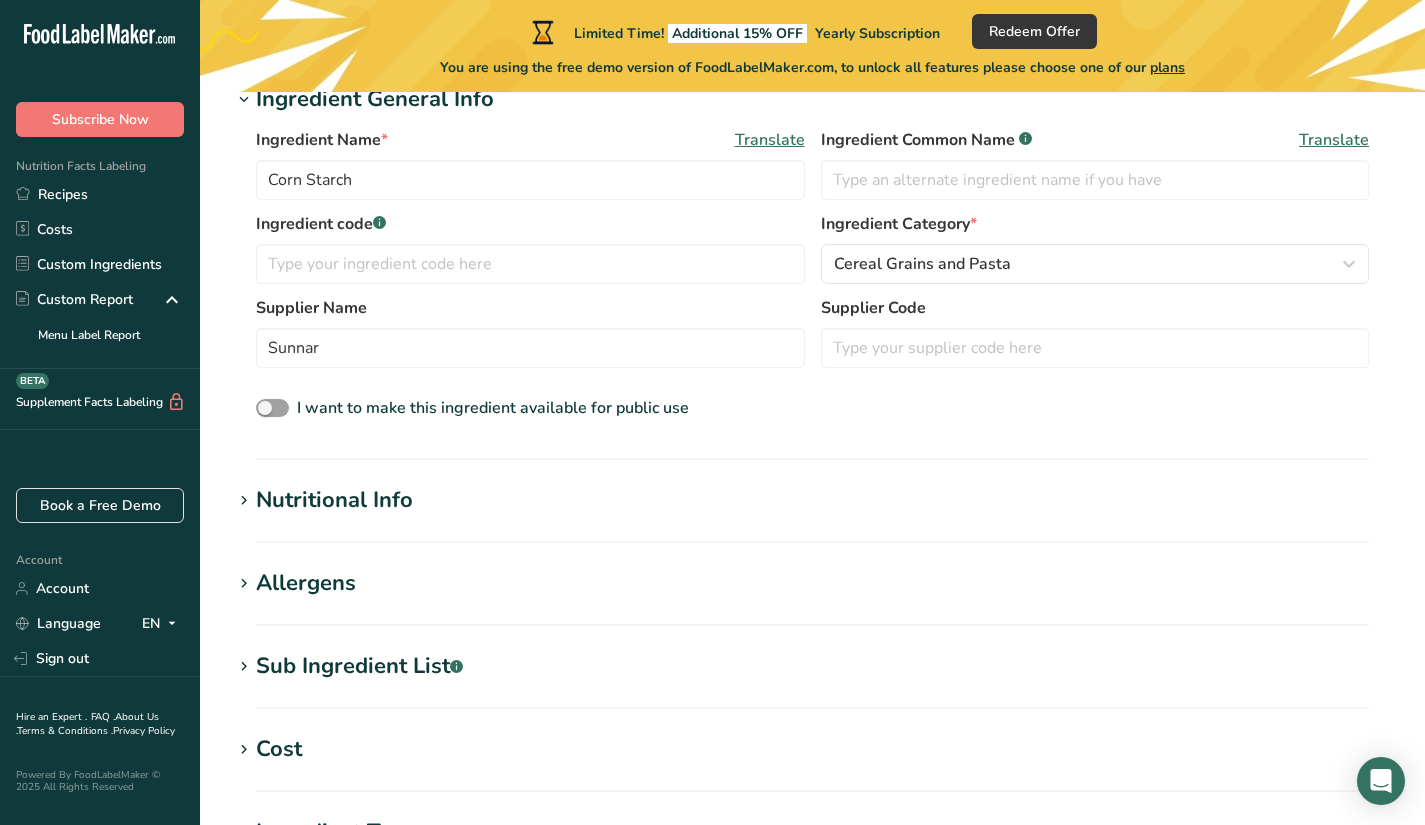 click on "Nutritional Info
Serving Size
.a-a{fill:#347362;}.b-a{fill:#fff;}
Add ingredient serving size *
g
kg
mg
mcg
lb
oz
l
mL
fl oz
tbsp
tsp
cup
qt
gallon
Required Components Vitamins Minerals Other Nutrients Amino Acid Profile
Calories
(kcal) *
Energy KJ
(kj) *
Total Fat
(g) *     *     *     *     *     *" at bounding box center [812, 513] 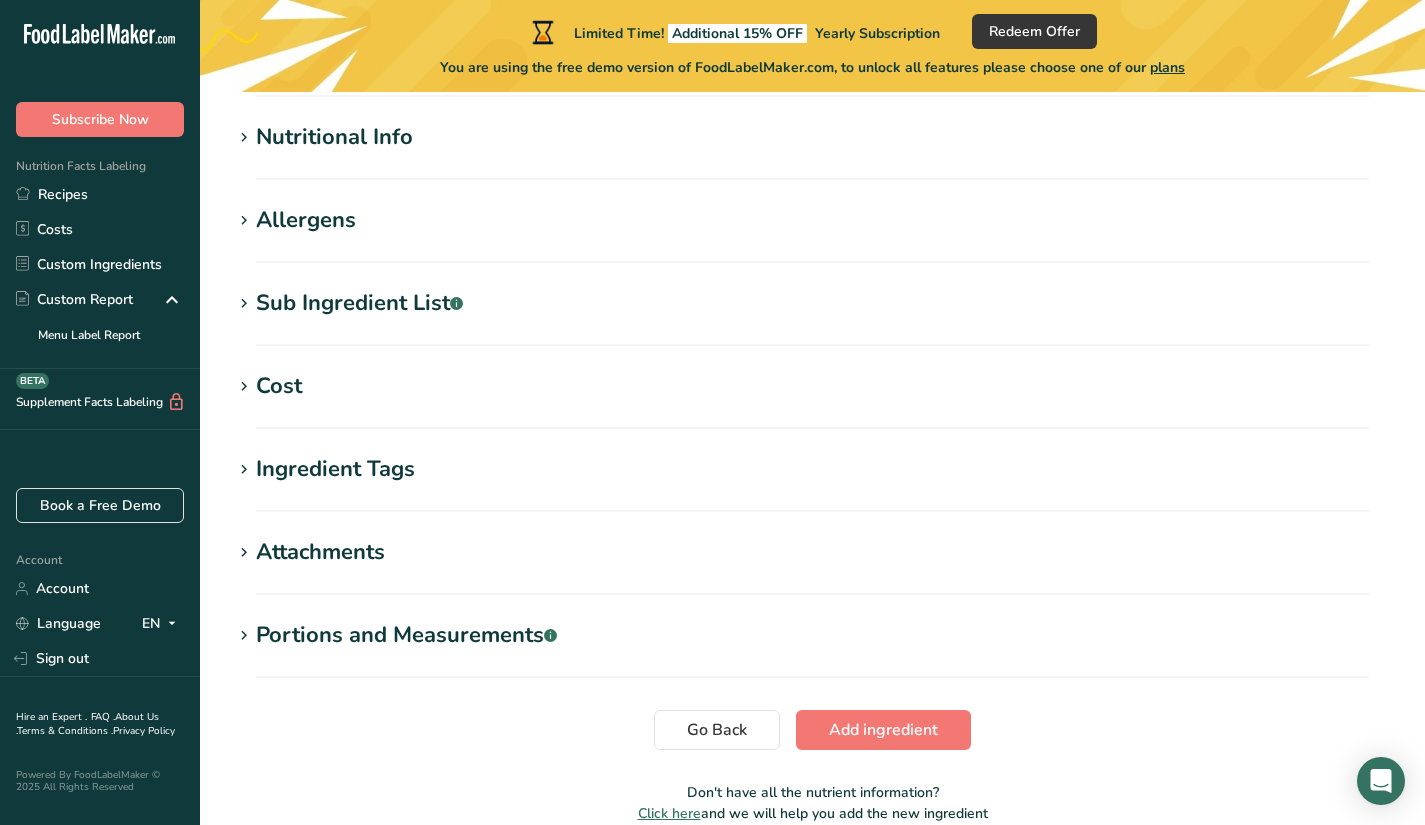 scroll, scrollTop: 800, scrollLeft: 0, axis: vertical 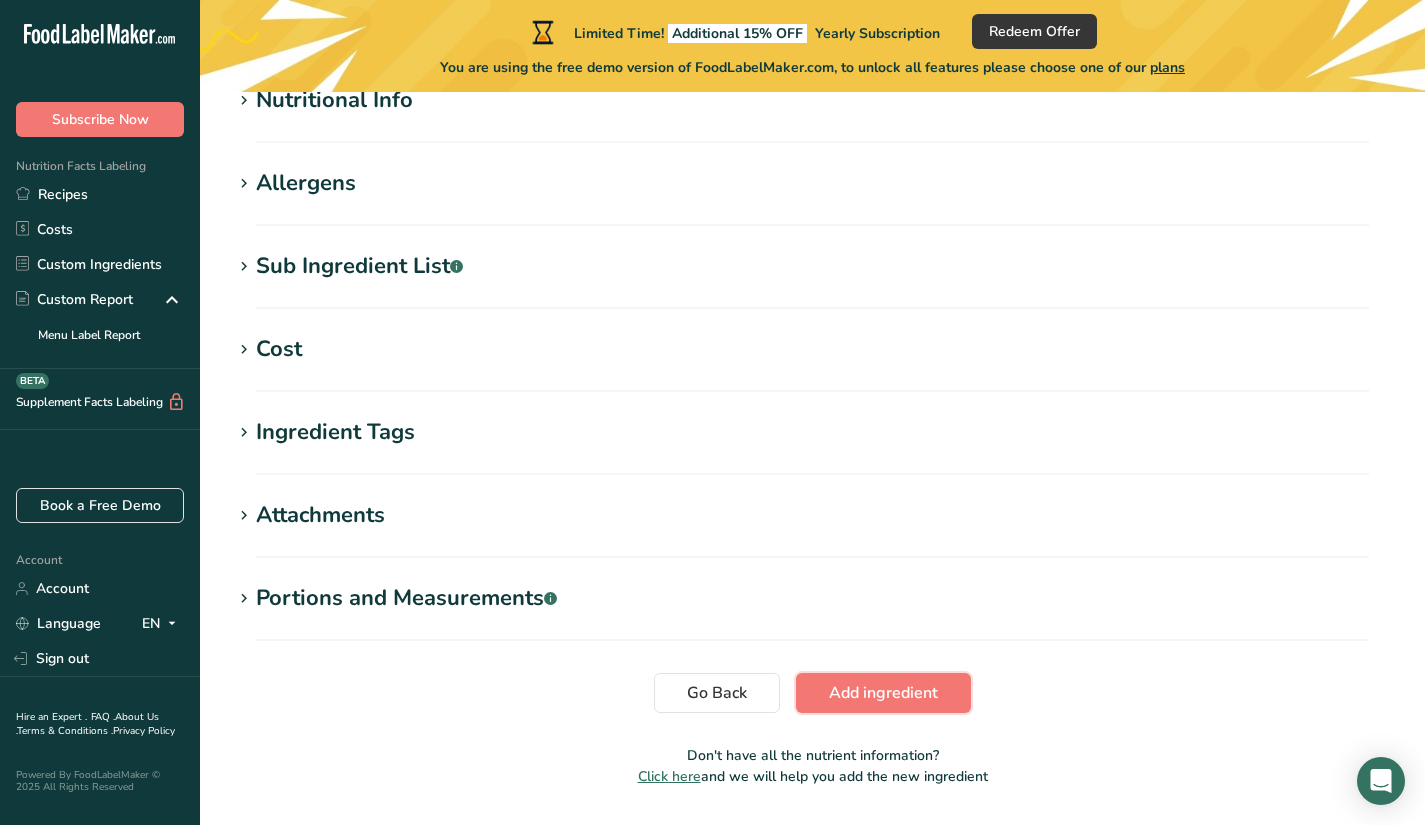 click on "Add ingredient" at bounding box center (883, 693) 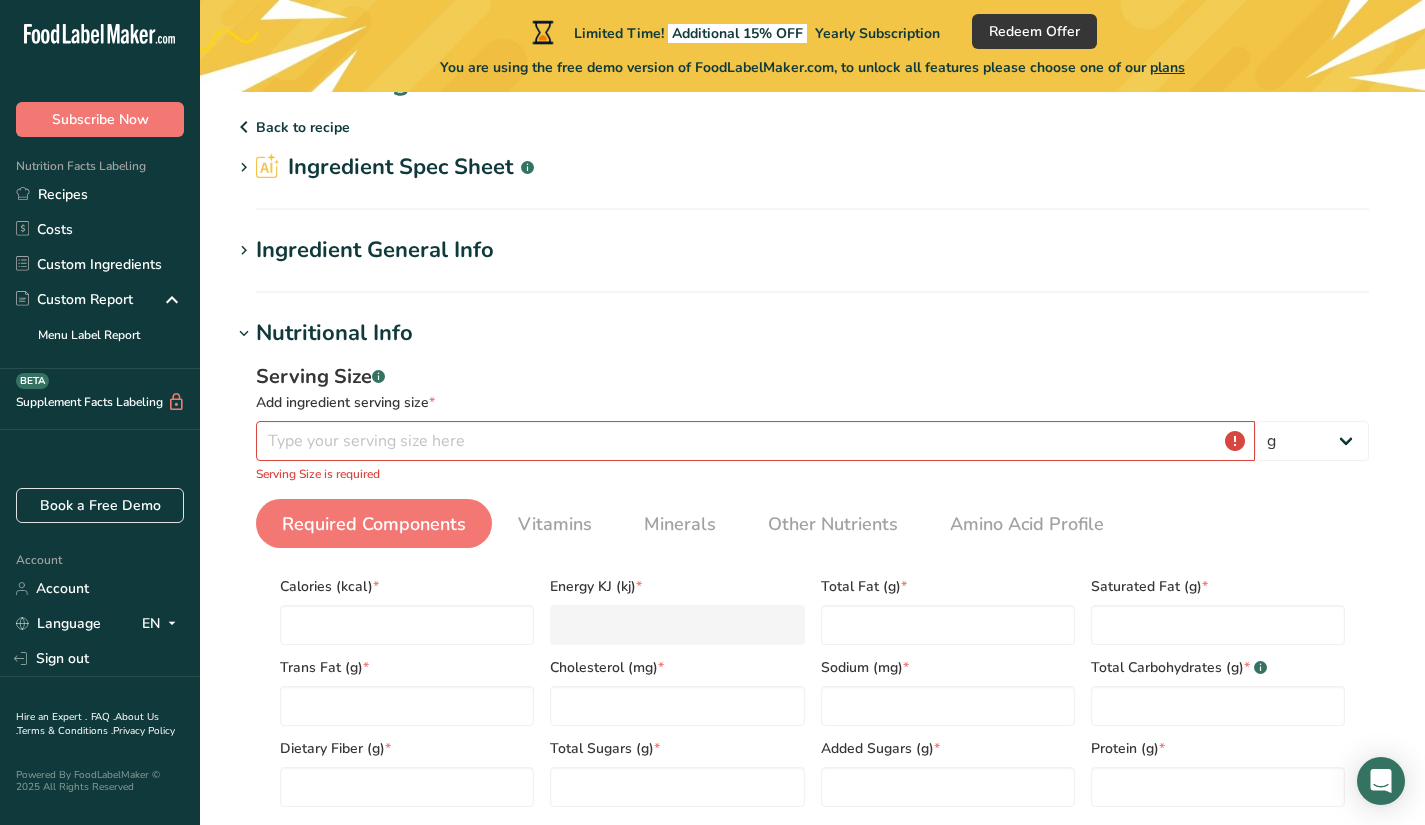 scroll, scrollTop: 0, scrollLeft: 0, axis: both 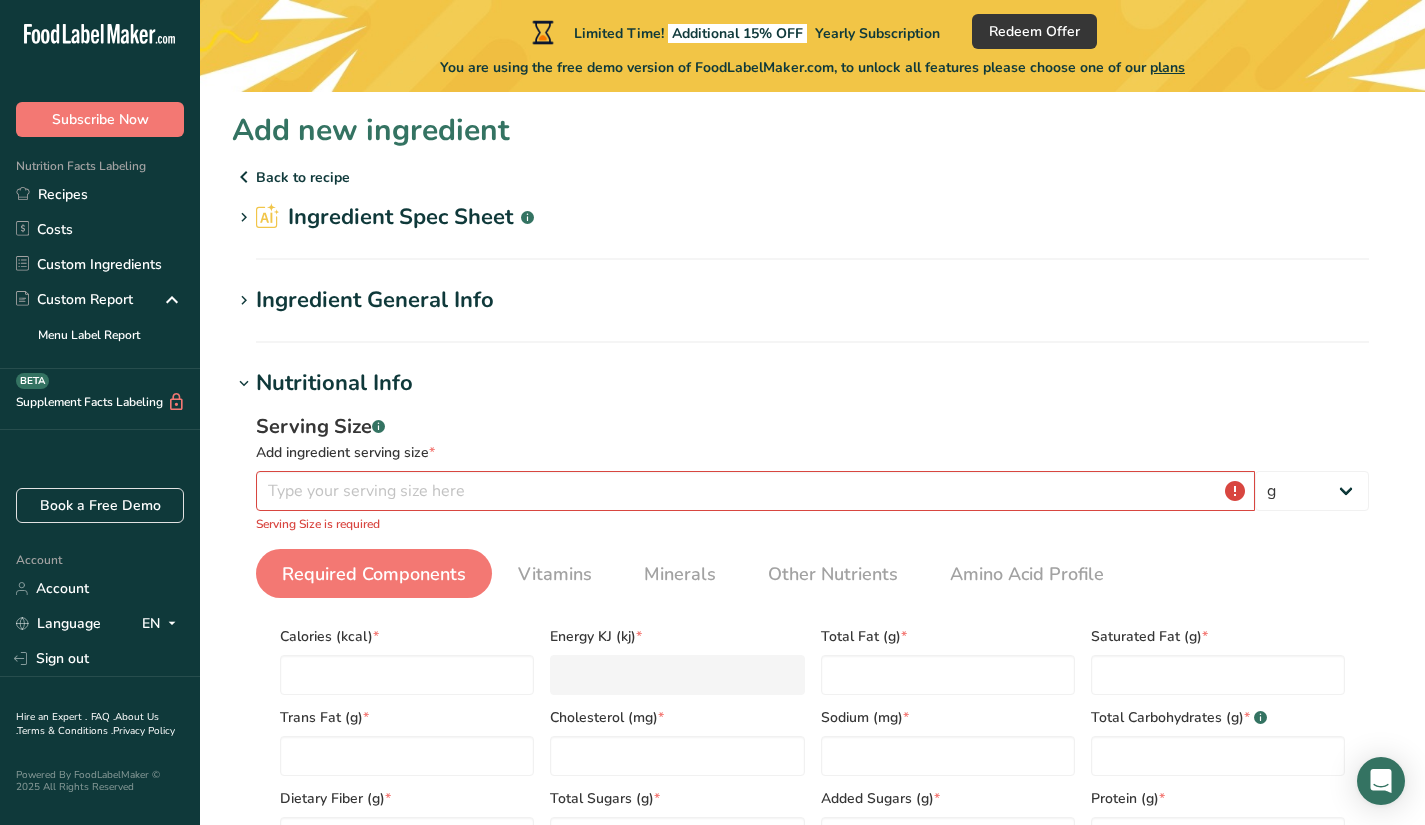 click on "Recipes" at bounding box center (100, 194) 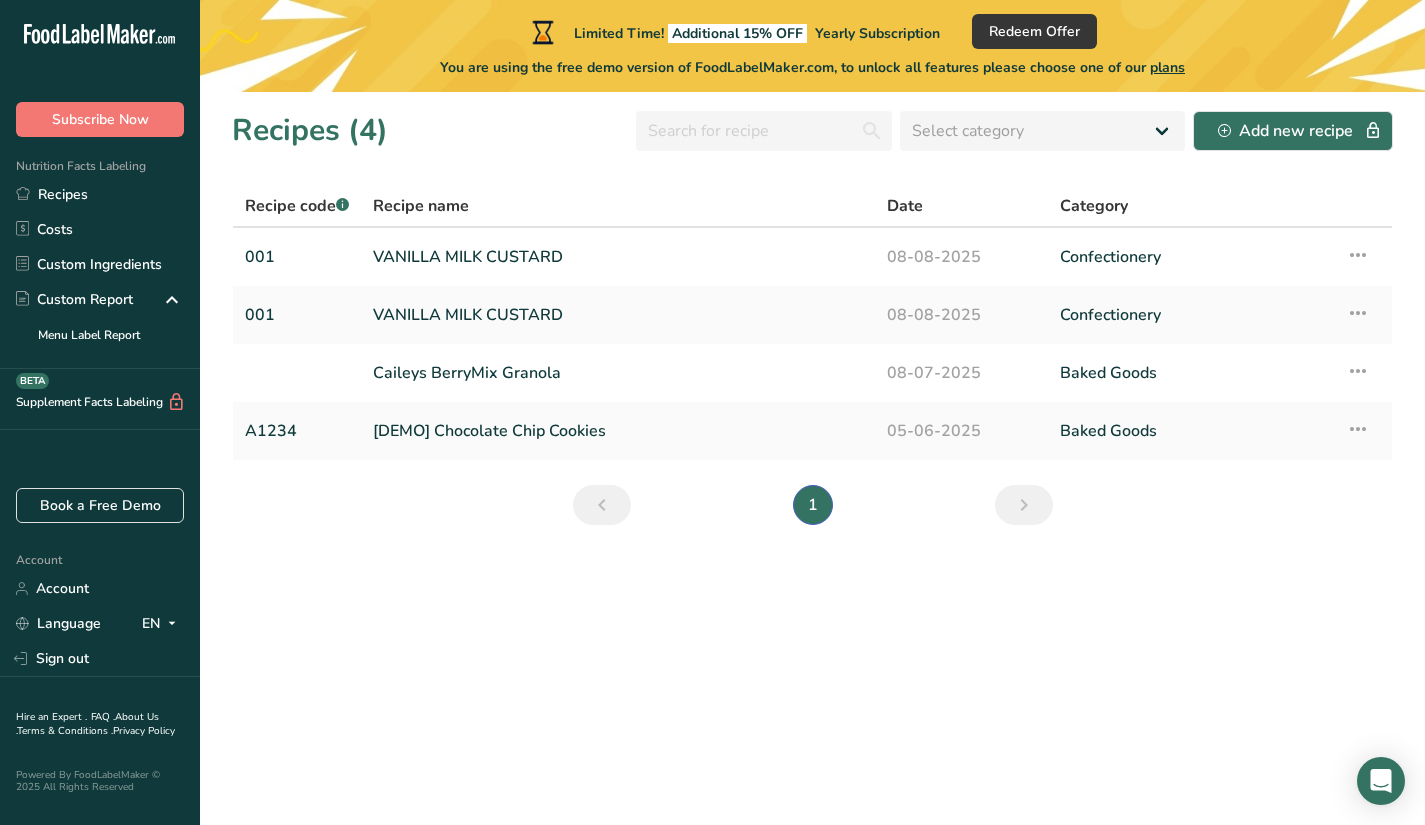 click on "[DEMO] Chocolate Chip Cookies" at bounding box center (618, 431) 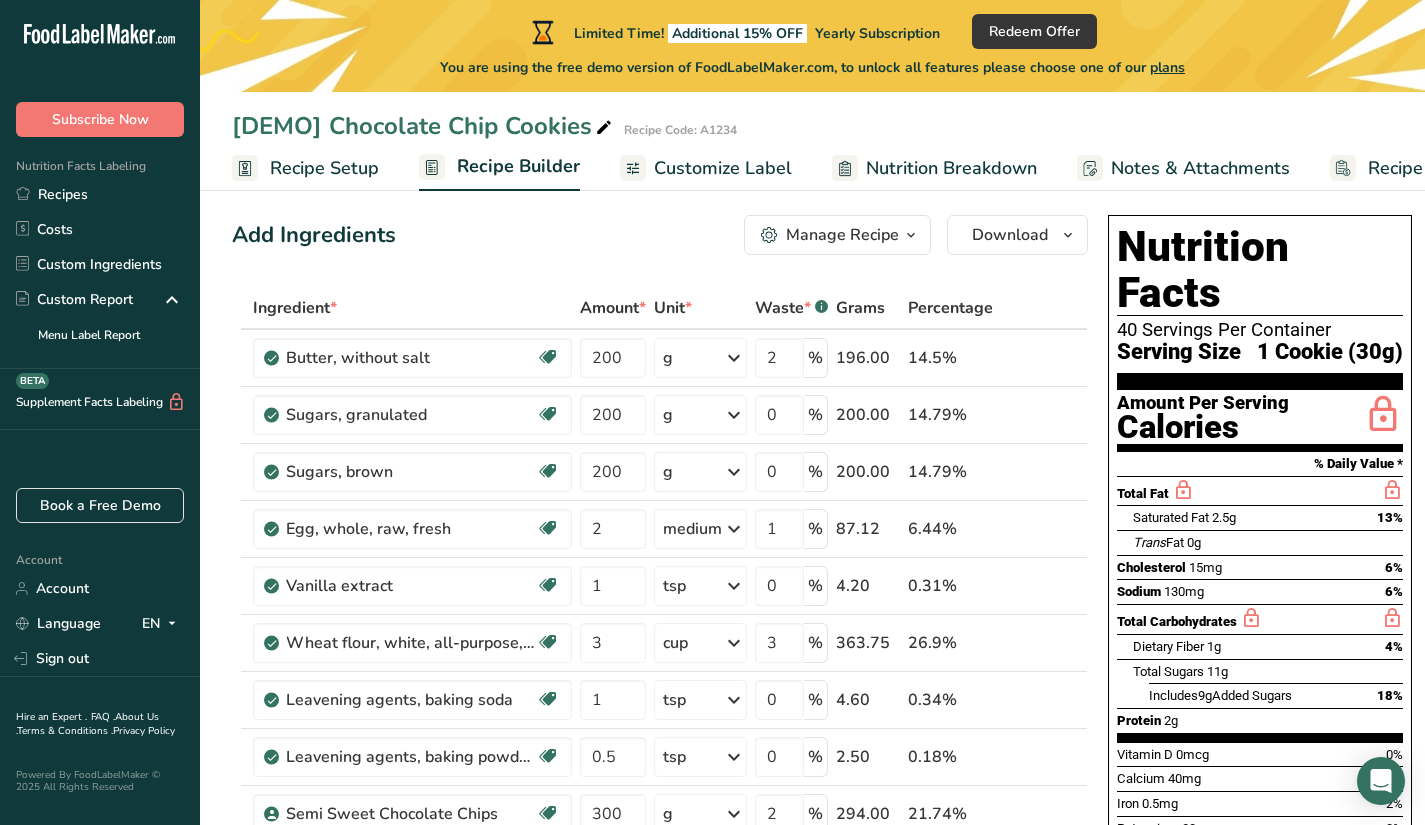 scroll, scrollTop: 0, scrollLeft: 0, axis: both 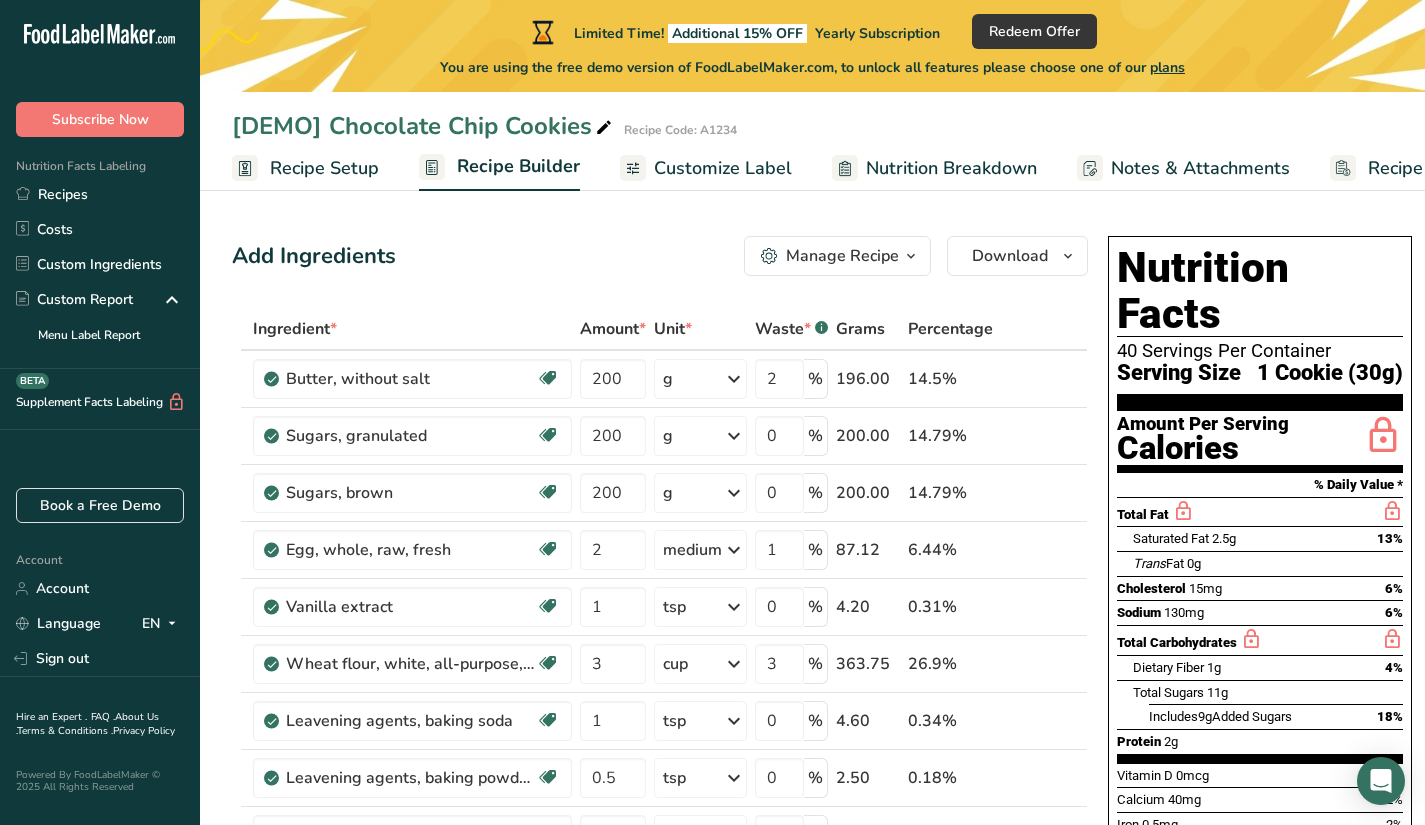 click on "Calories" at bounding box center (1203, 448) 